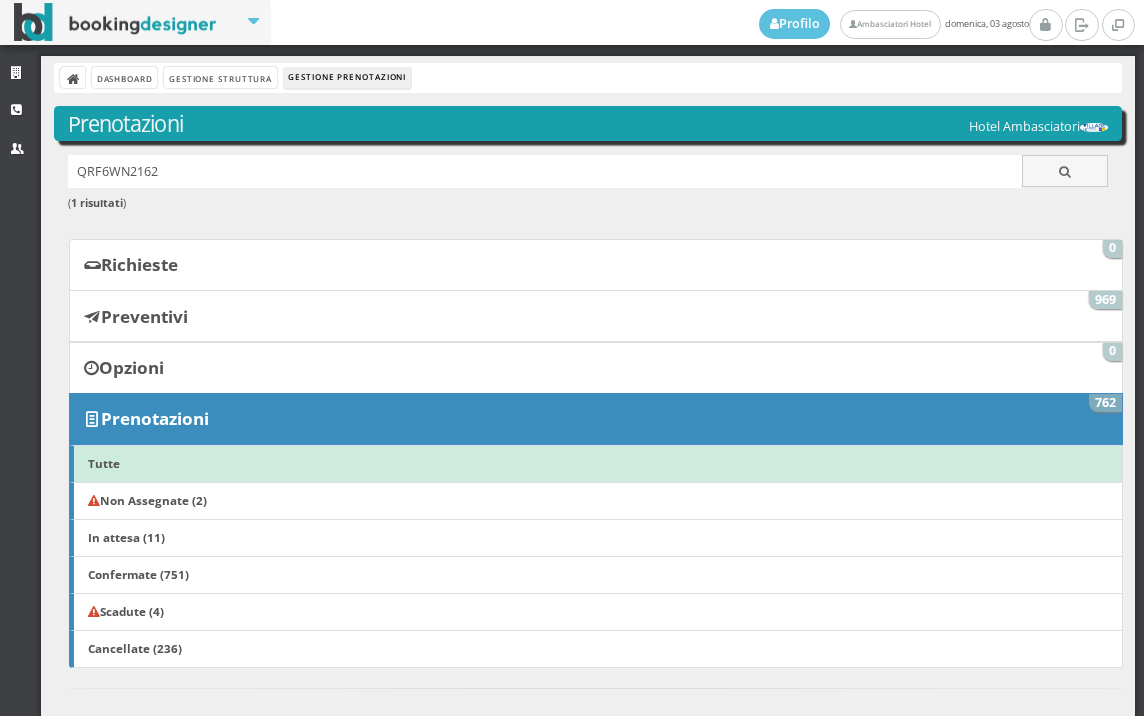 scroll, scrollTop: 0, scrollLeft: 0, axis: both 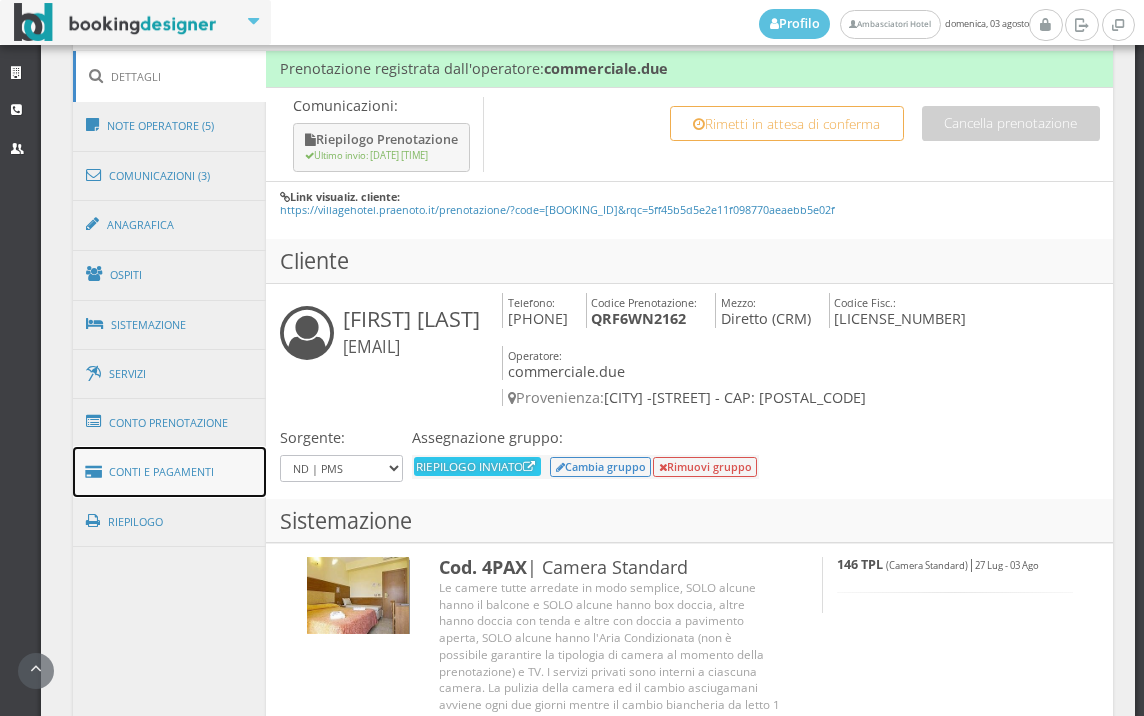 click on "Conti e Pagamenti" at bounding box center [170, 472] 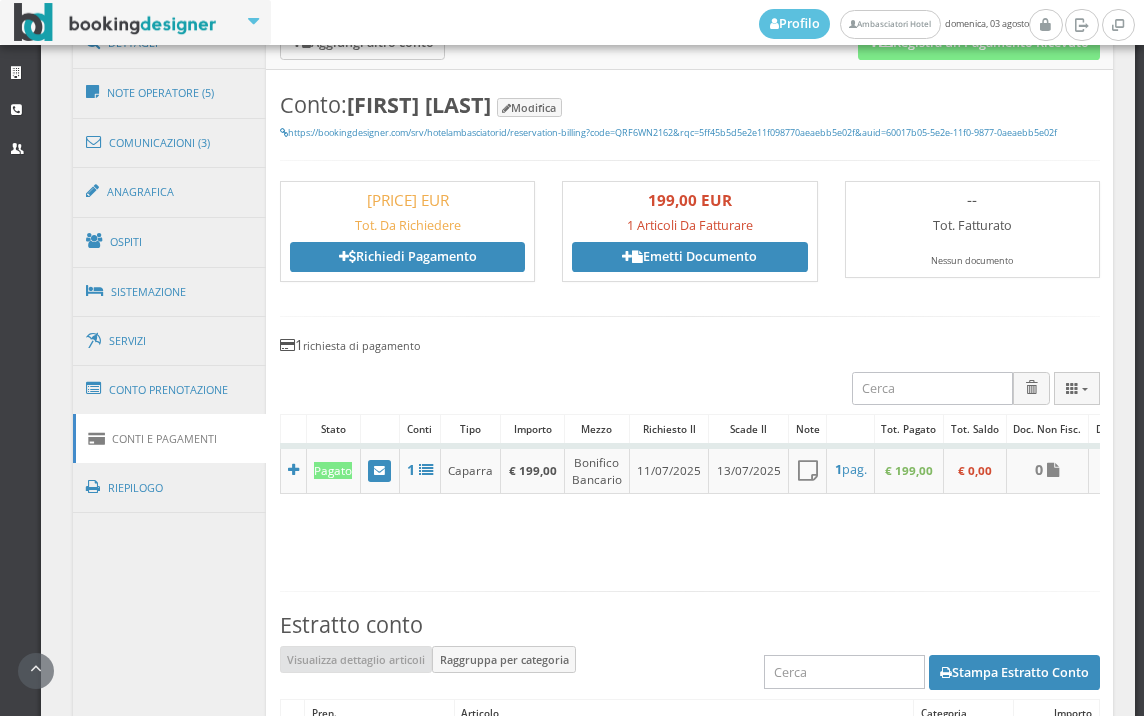 scroll, scrollTop: 1000, scrollLeft: 0, axis: vertical 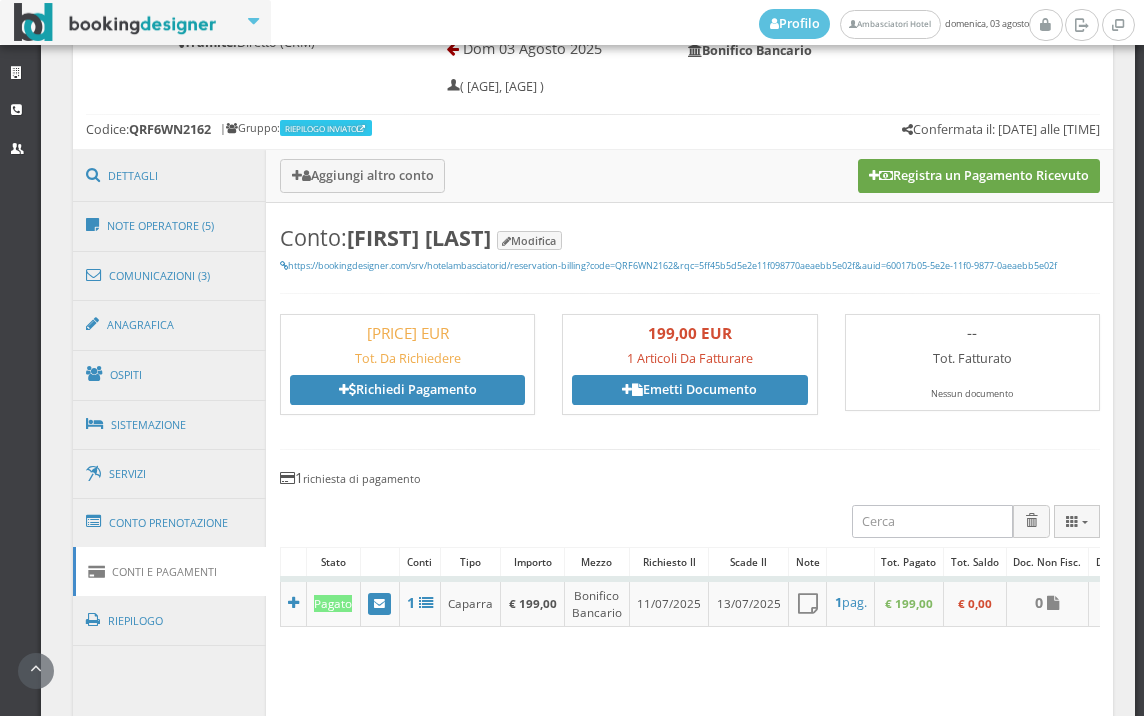 click on "Registra un Pagamento Ricevuto" at bounding box center (979, 176) 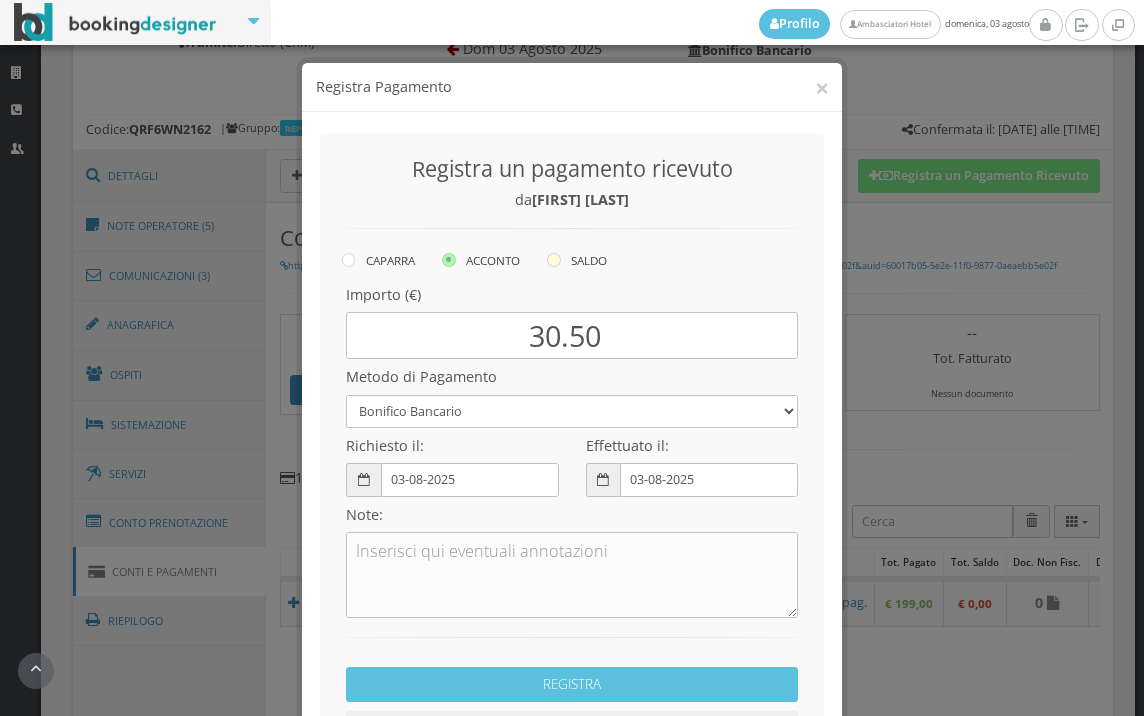 click at bounding box center (554, 260) 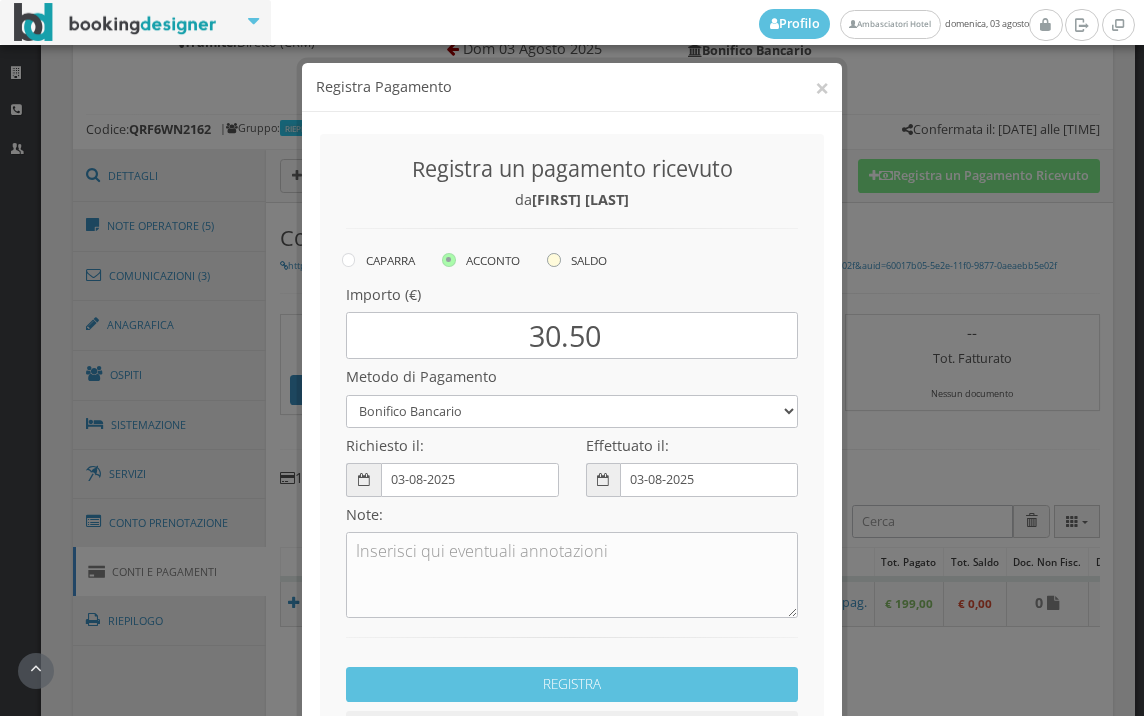 click on "SALDO" at bounding box center (-8464, 258) 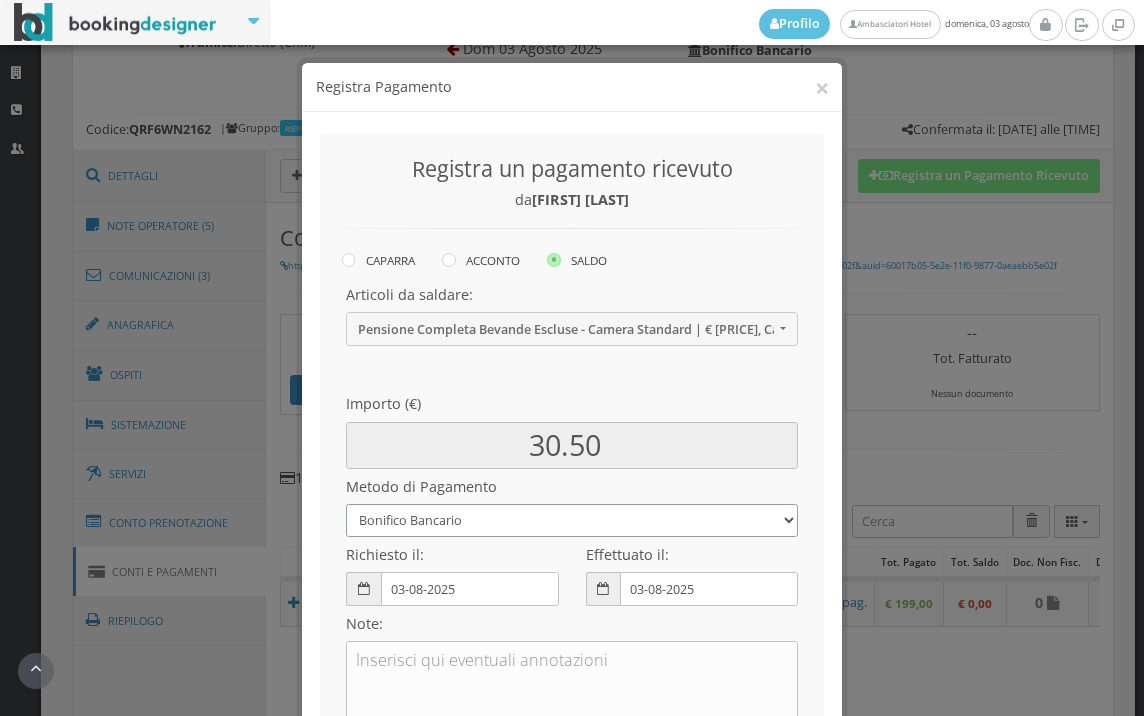 click on "Bonifico Bancario
BONIFICO SUM UP
Contanti
Assegno Bancario
Assegno Circolare
Vaglia Postale
Voucher
Tramite BOOKING.COM
Bonus vacanze (Dl n. 34/2020)
POS (in loco)
Pagamento online con carta di credito (Stripe)
Pagamento online con carta di credito (Stripe) !
Pagamento in 3 rate senza interessi con Scalapay
Pagamento in 4 rate senza interessi con Scalapay
Tramite PROMOTODAY" at bounding box center [572, 520] 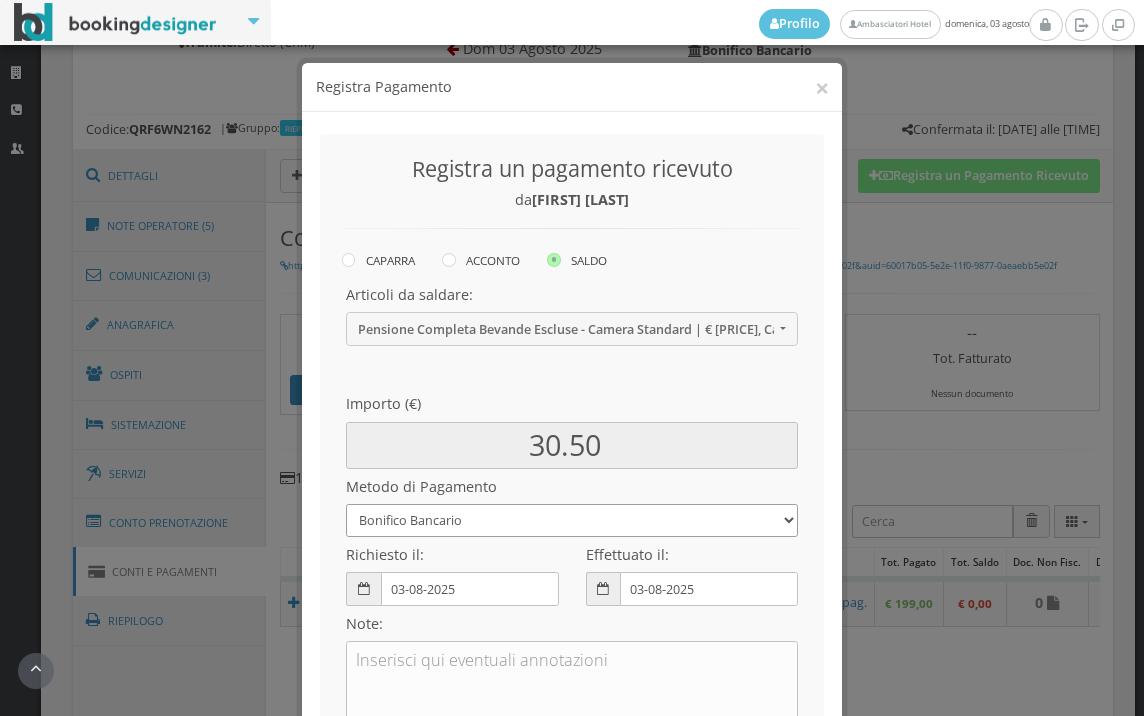 select 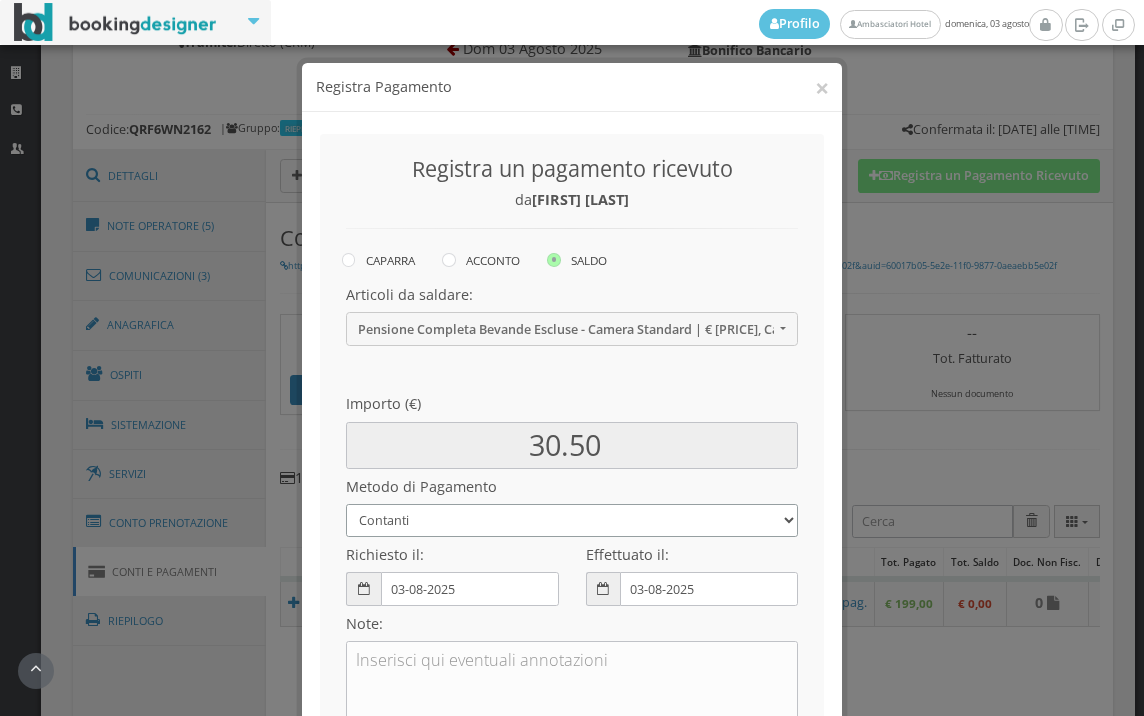 click on "Bonifico Bancario
BONIFICO SUM UP
Contanti
Assegno Bancario
Assegno Circolare
Vaglia Postale
Voucher
Tramite BOOKING.COM
Bonus vacanze (Dl n. 34/2020)
POS (in loco)
Pagamento online con carta di credito (Stripe)
Pagamento online con carta di credito (Stripe) !
Pagamento in 3 rate senza interessi con Scalapay
Pagamento in 4 rate senza interessi con Scalapay
Tramite PROMOTODAY" at bounding box center (572, 520) 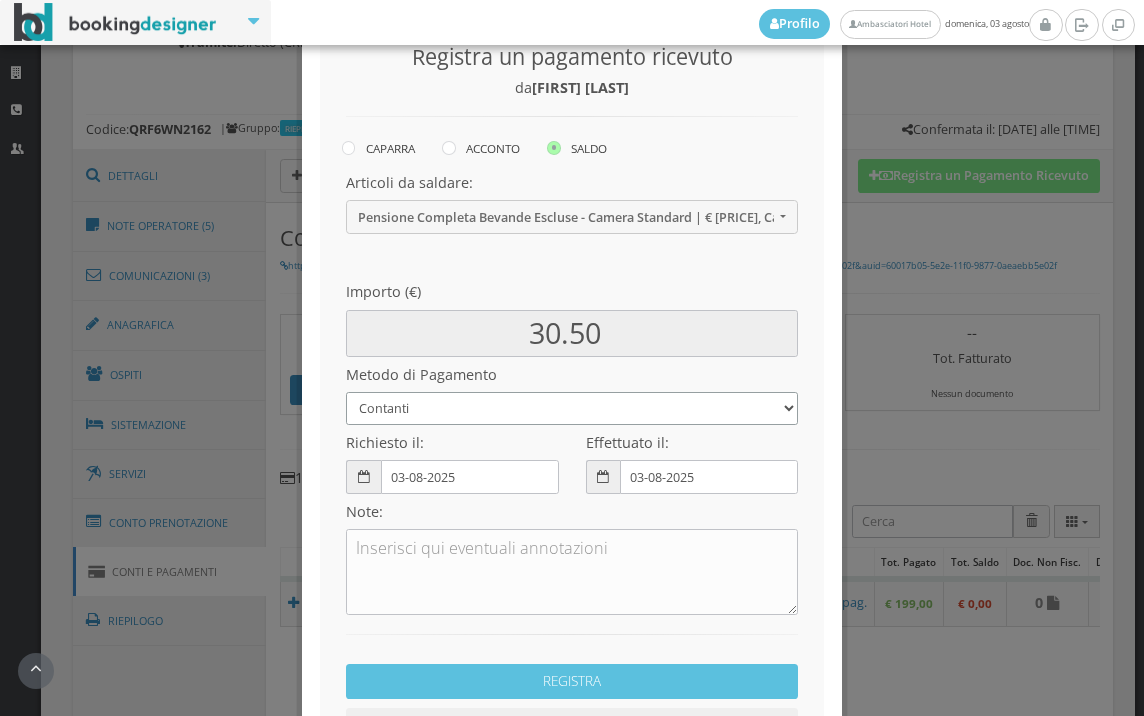 scroll, scrollTop: 273, scrollLeft: 0, axis: vertical 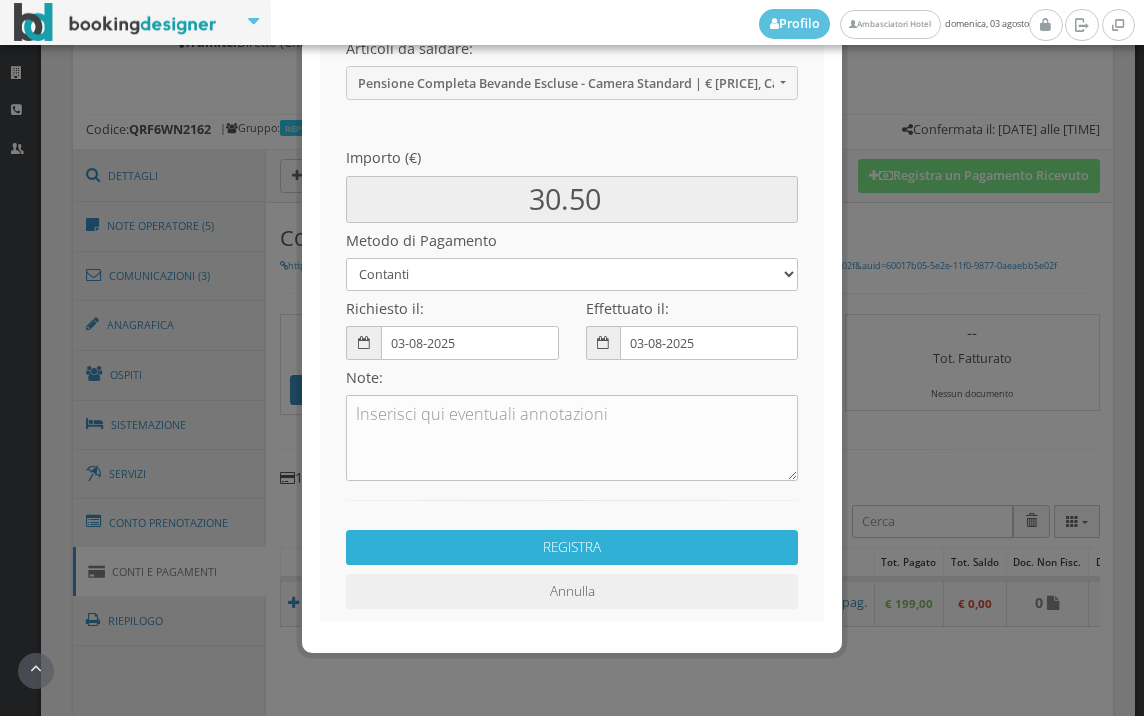 click on "REGISTRA" at bounding box center [572, 547] 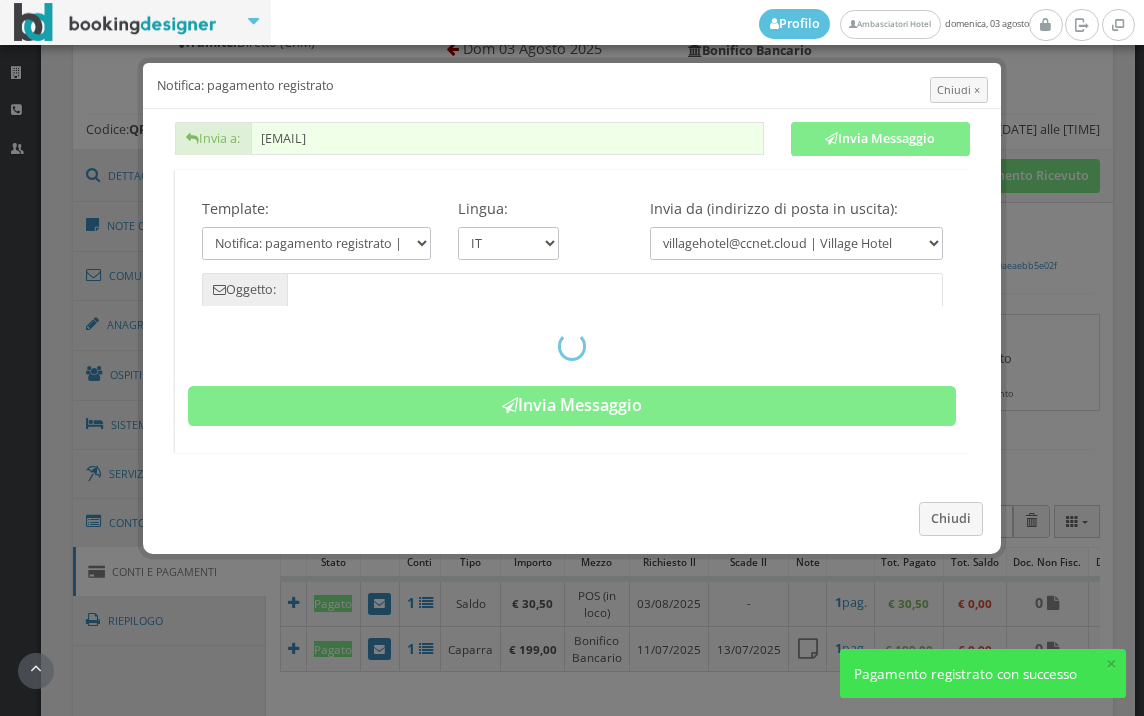 type on "Pagamento registrato - Prenotazione: QRF6WN2162 - Clyde Meloni" 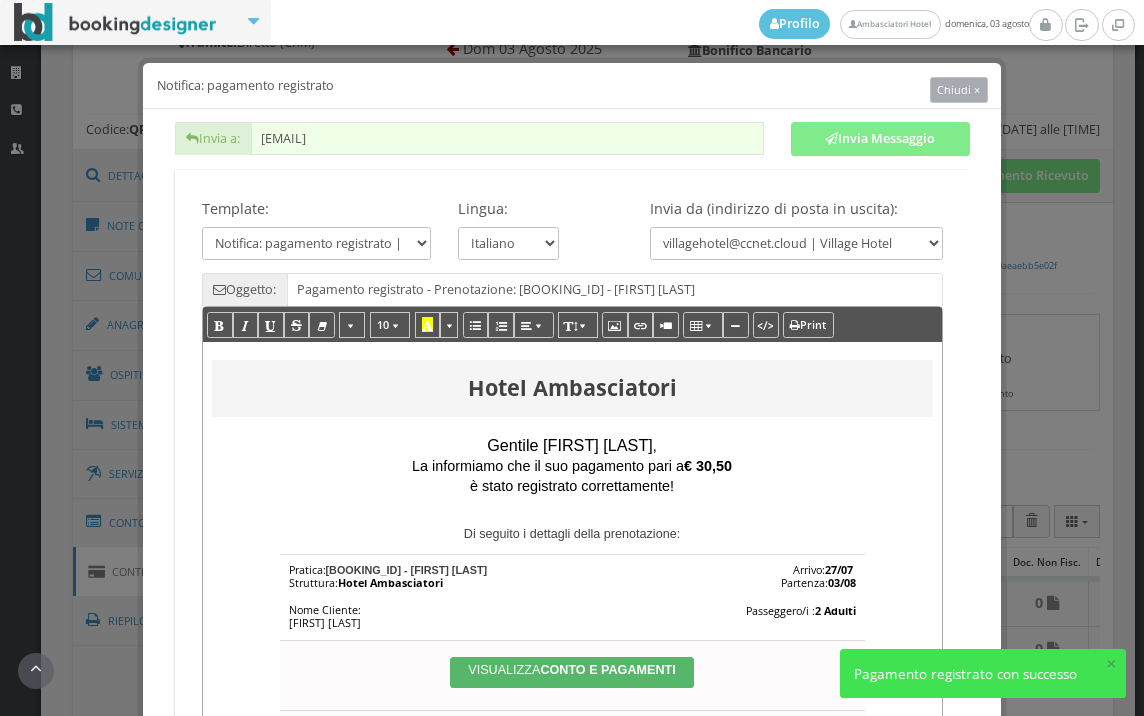 click on "Chiudi ×" at bounding box center (958, 89) 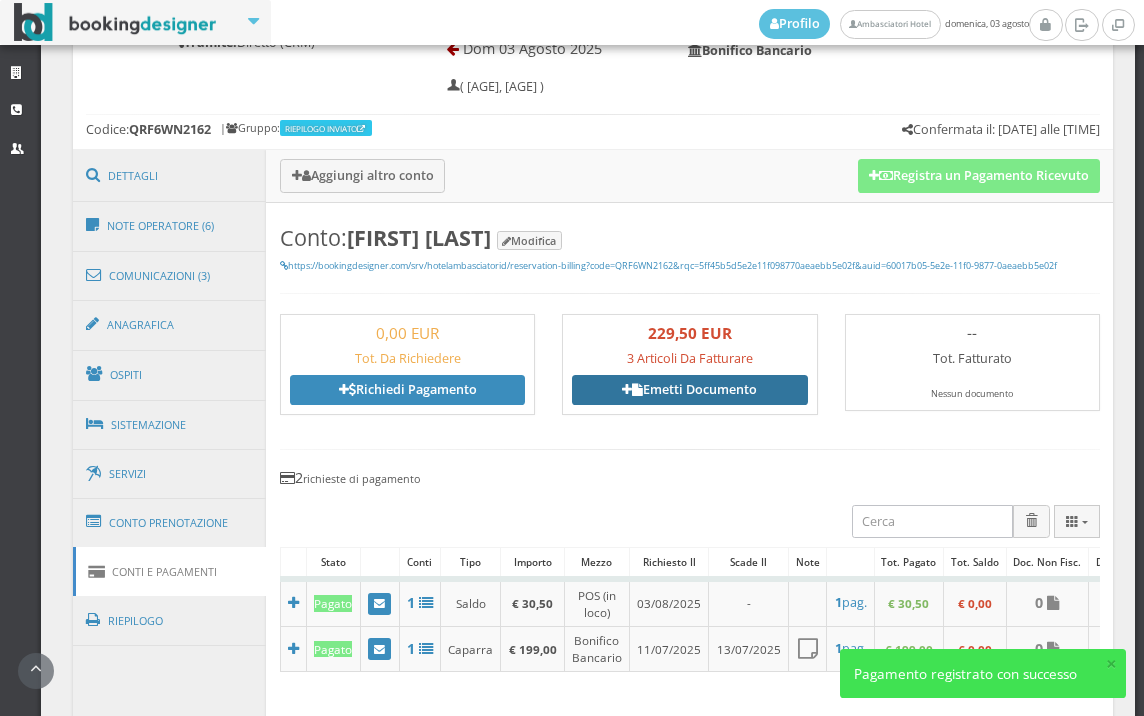 click on "Emetti Documento" at bounding box center [689, 390] 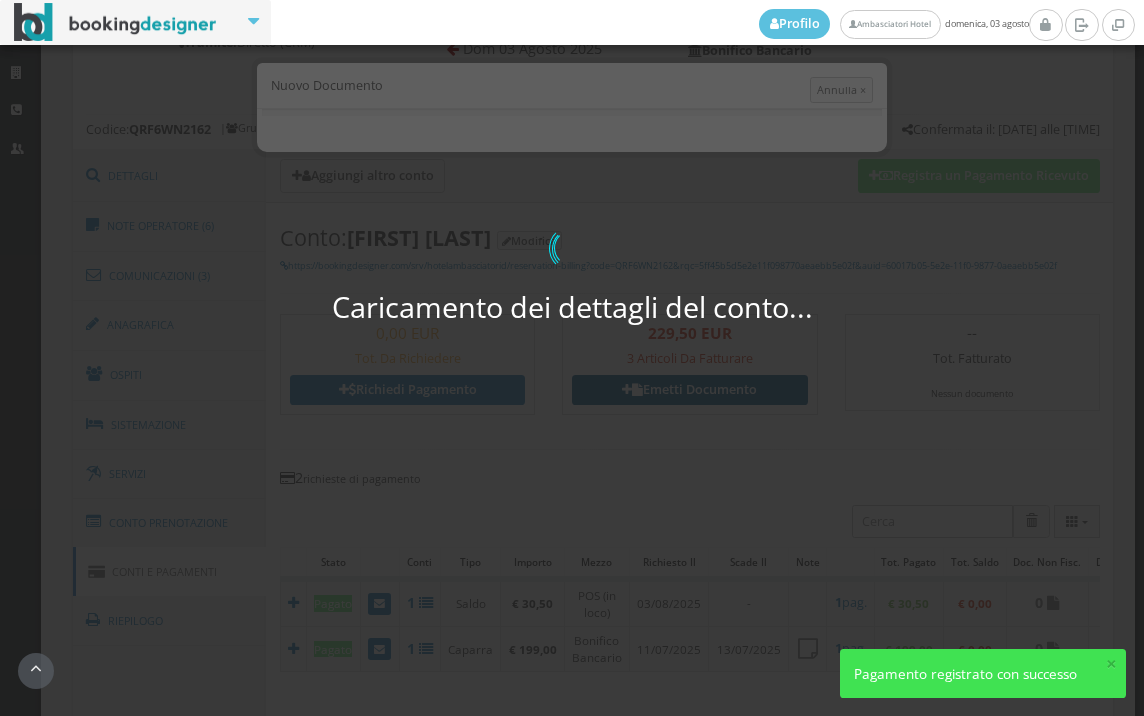 select on "PF" 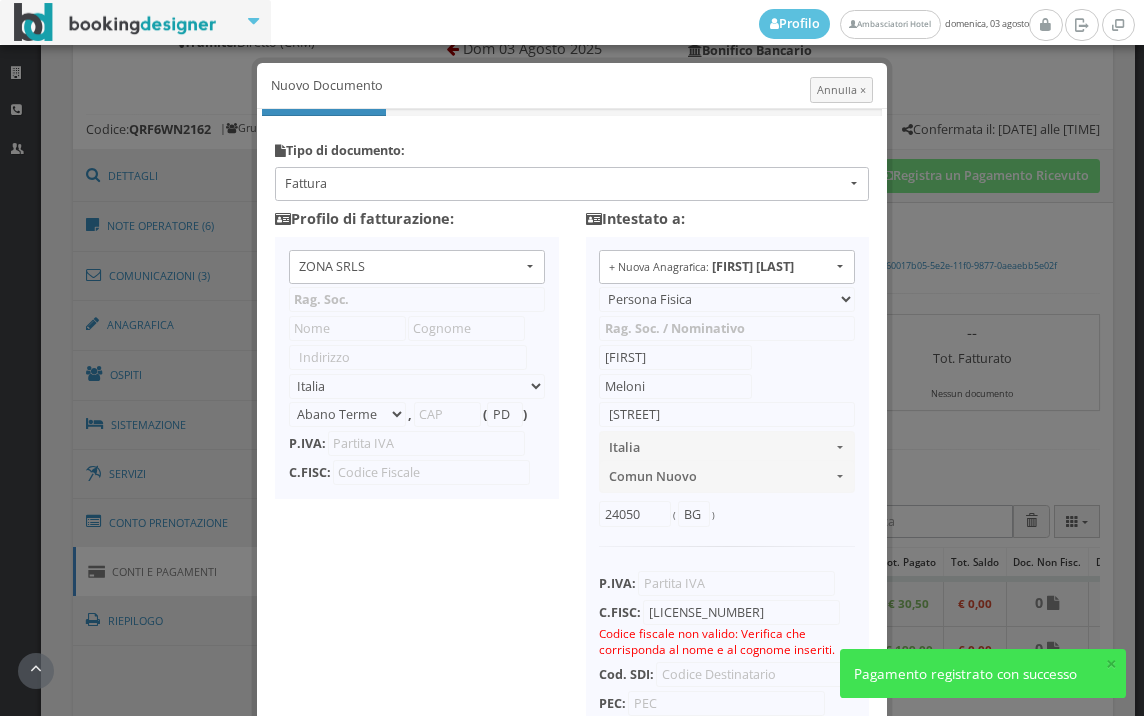 type on "ZONA SRLS" 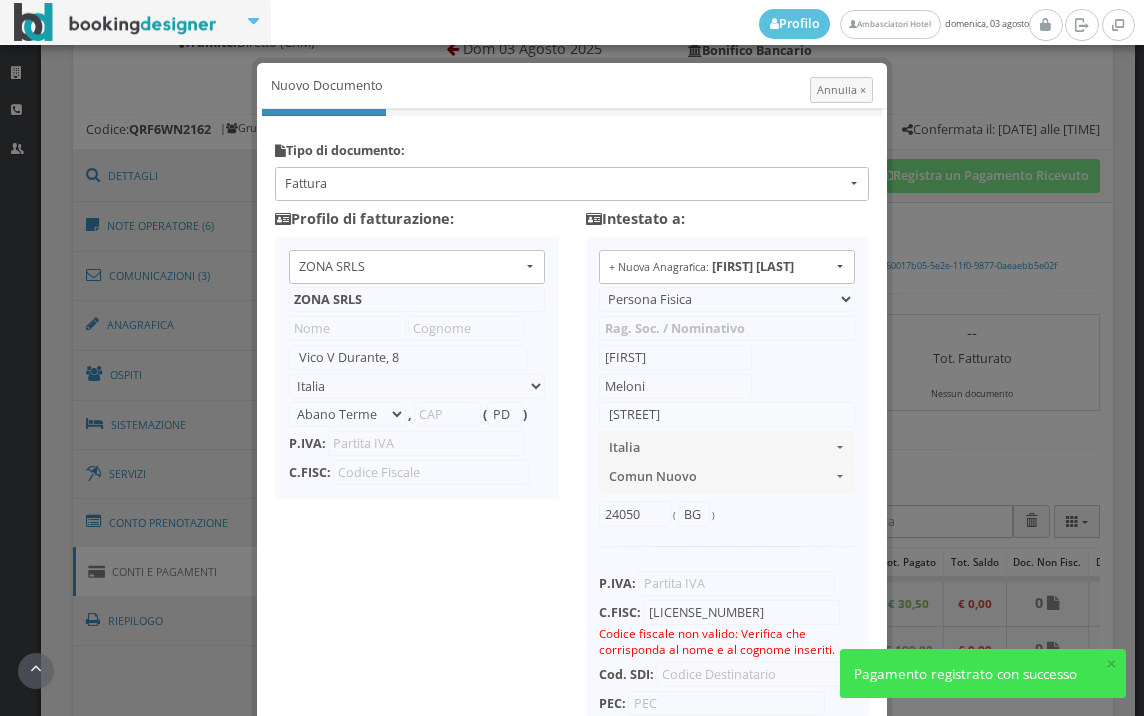 select on "Frattamaggiore" 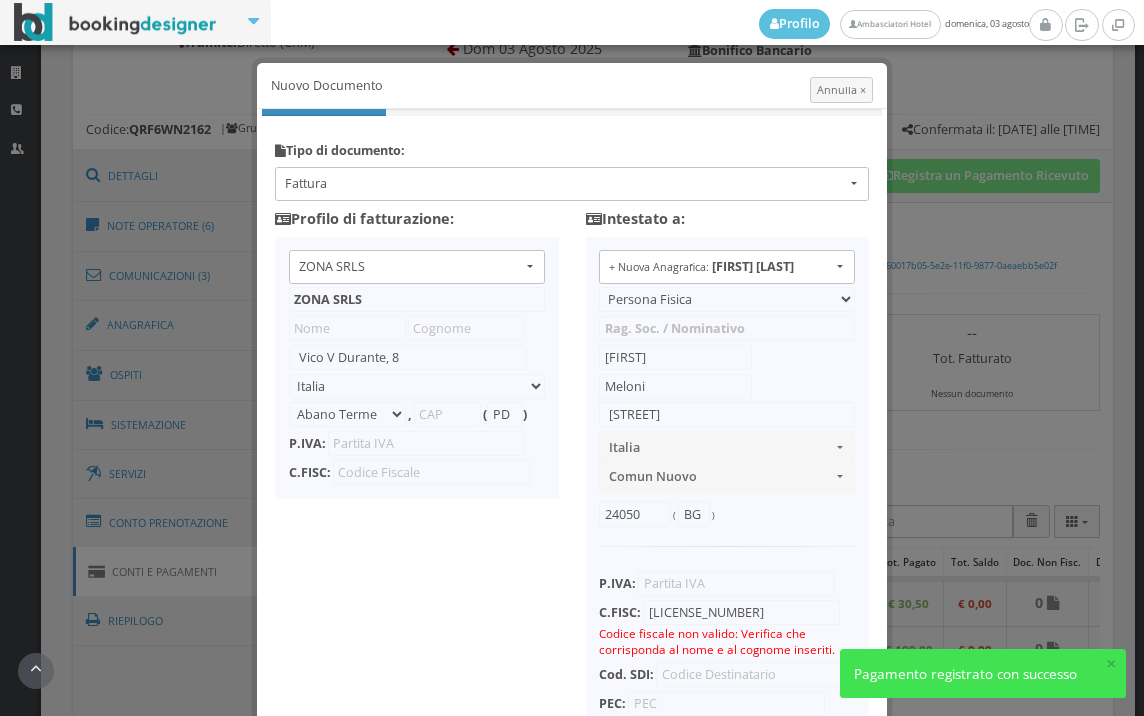 type on "80027" 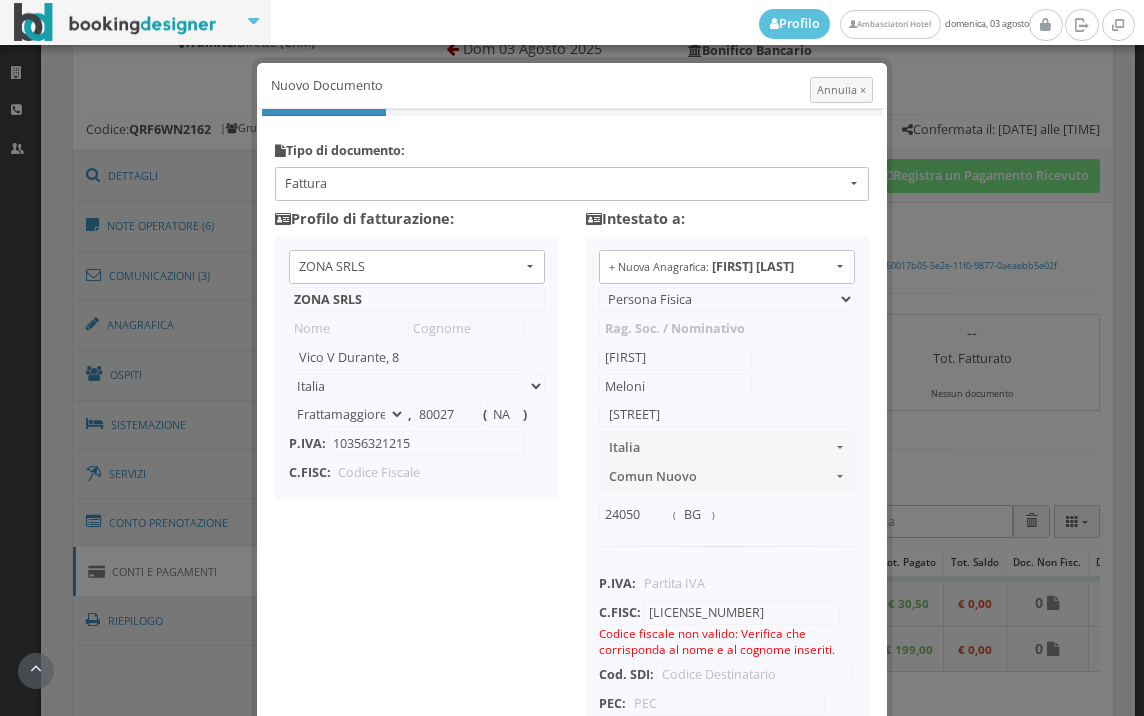 scroll, scrollTop: 195, scrollLeft: 0, axis: vertical 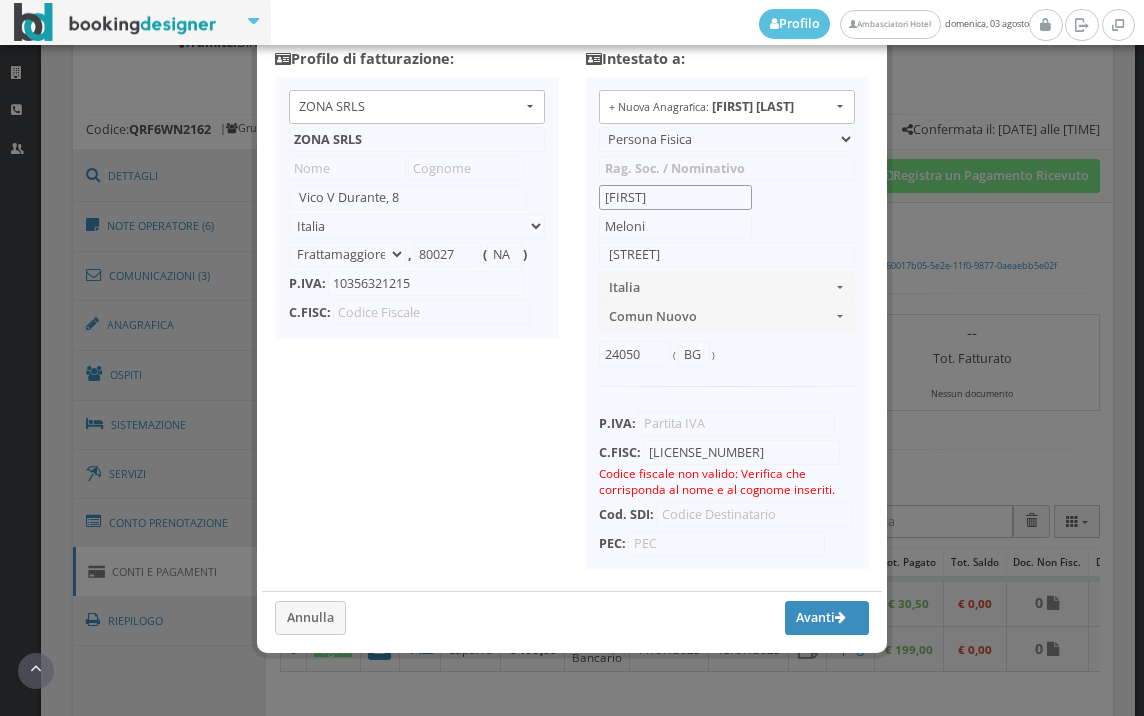 drag, startPoint x: 647, startPoint y: 182, endPoint x: 564, endPoint y: 181, distance: 83.00603 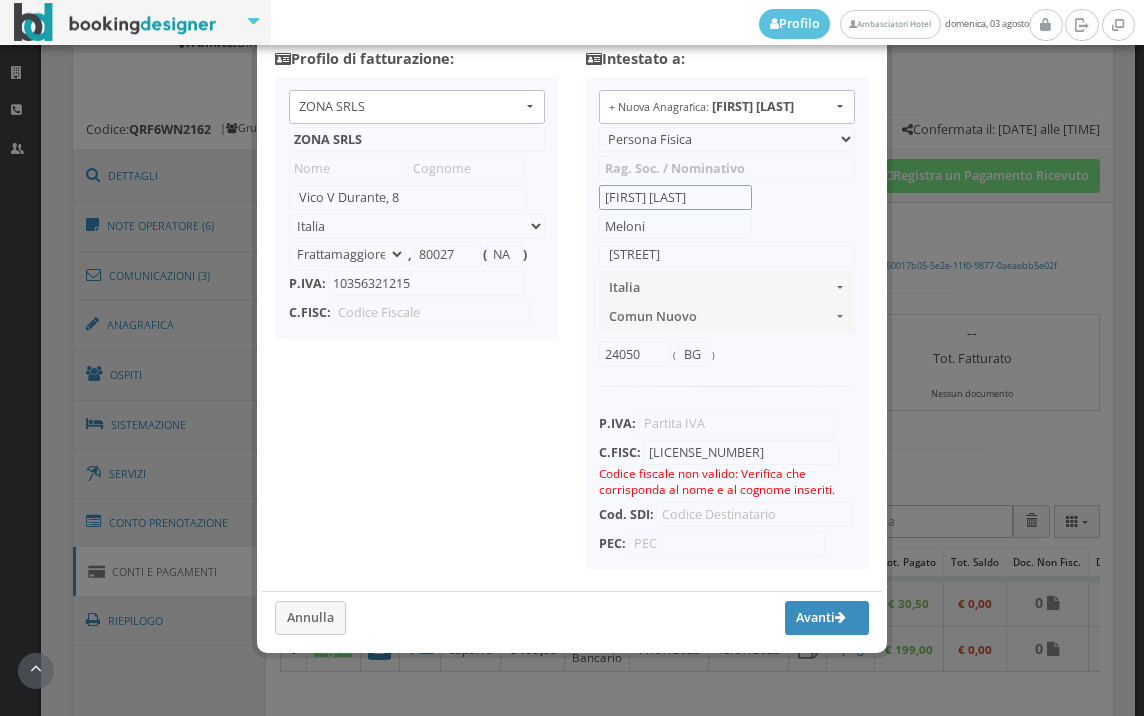 type on "LUISA DONATELLA" 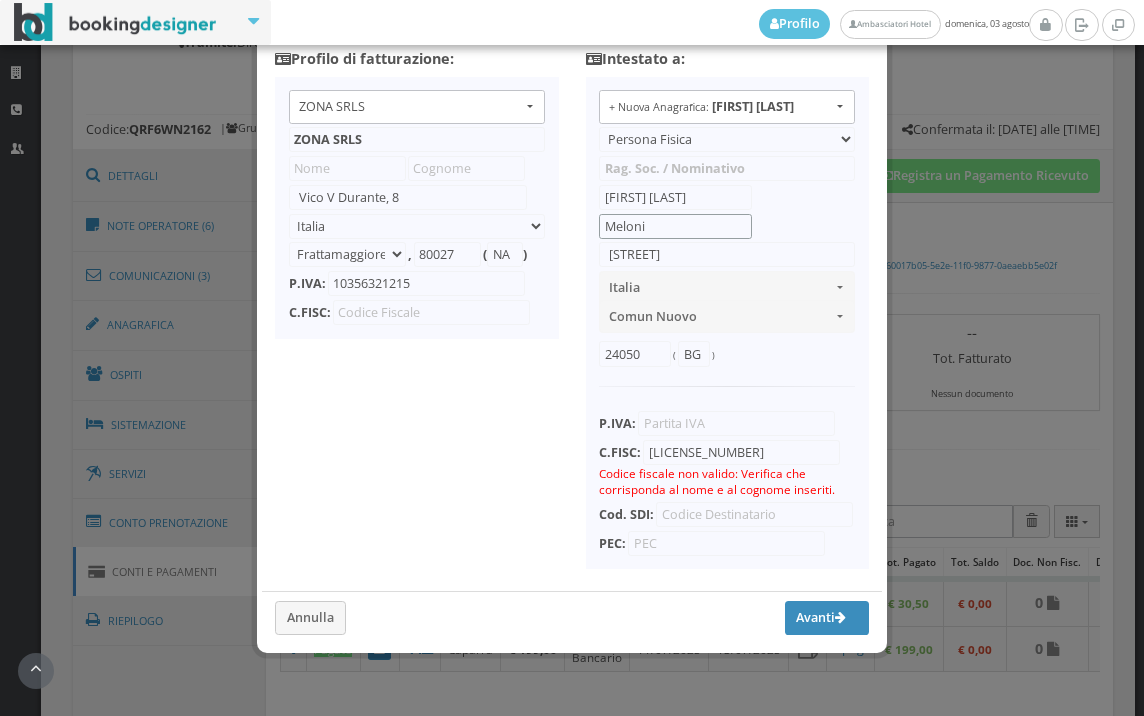 drag, startPoint x: 663, startPoint y: 208, endPoint x: 579, endPoint y: 210, distance: 84.0238 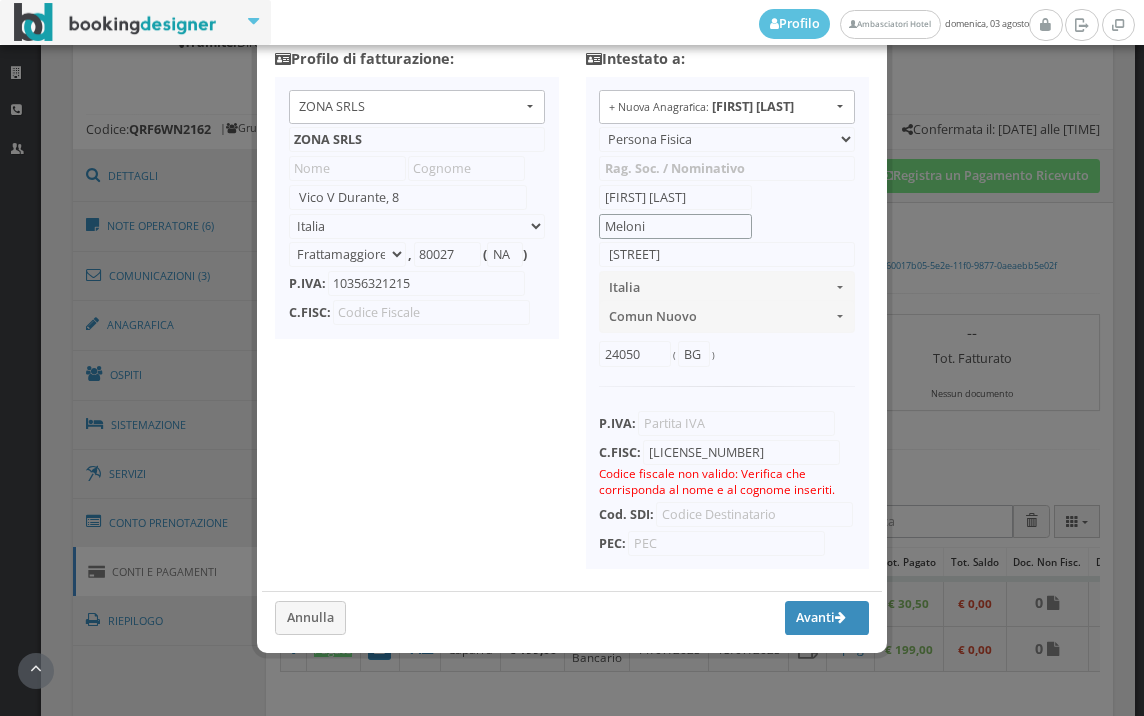 click on "+ Nuova Anagrafica:   Clyde Meloni
+ Nuova Anagrafica:   Clyde Meloni
+ Nuova Anagrafica
+ Nuova Anagrafica:   Clyde Meloni
+ Nuova Anagrafica
Azienda
Persona Fisica
Pubblica Amministrazione
LUISA DONATELLA
Meloni
Via J.f. Kennedy 15
Italia   Italia Andorra Emirati Arabi Uniti Afghanistan Antigua e Barbuda Anguilla Albania Armenia Netherlands Antilles Angola Antarctica Argentina American Samoa Austria Australia Aruba Åland Islands Azerbaigian Bosnia ed Erzegovina Barbados Bangladesh Belgio Burkina Faso Bulgaria Bahrein Burundi Benin Saint Barthélemy Bermuda Brunei Bolivia Brasile Bahamas Bhutan Bouvet Island Botswana Bielorussia Belize Canada Cocos (Keeling) Islands RD del Congo Svizzera" at bounding box center (727, 323) 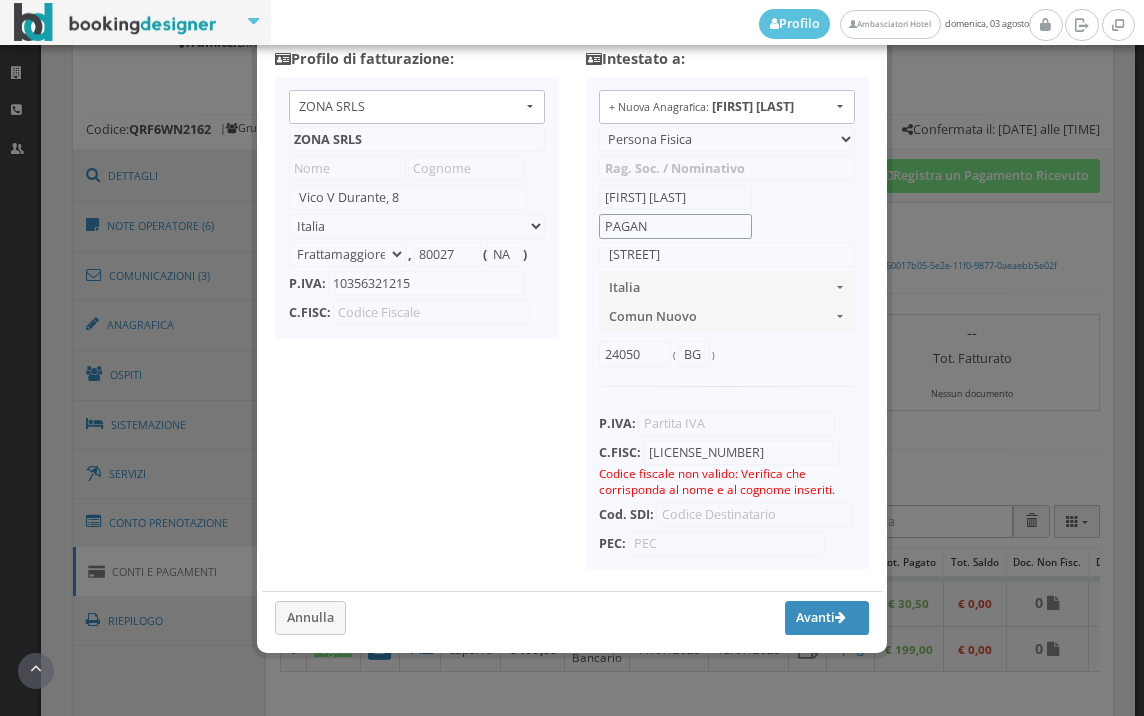 scroll, scrollTop: 158, scrollLeft: 0, axis: vertical 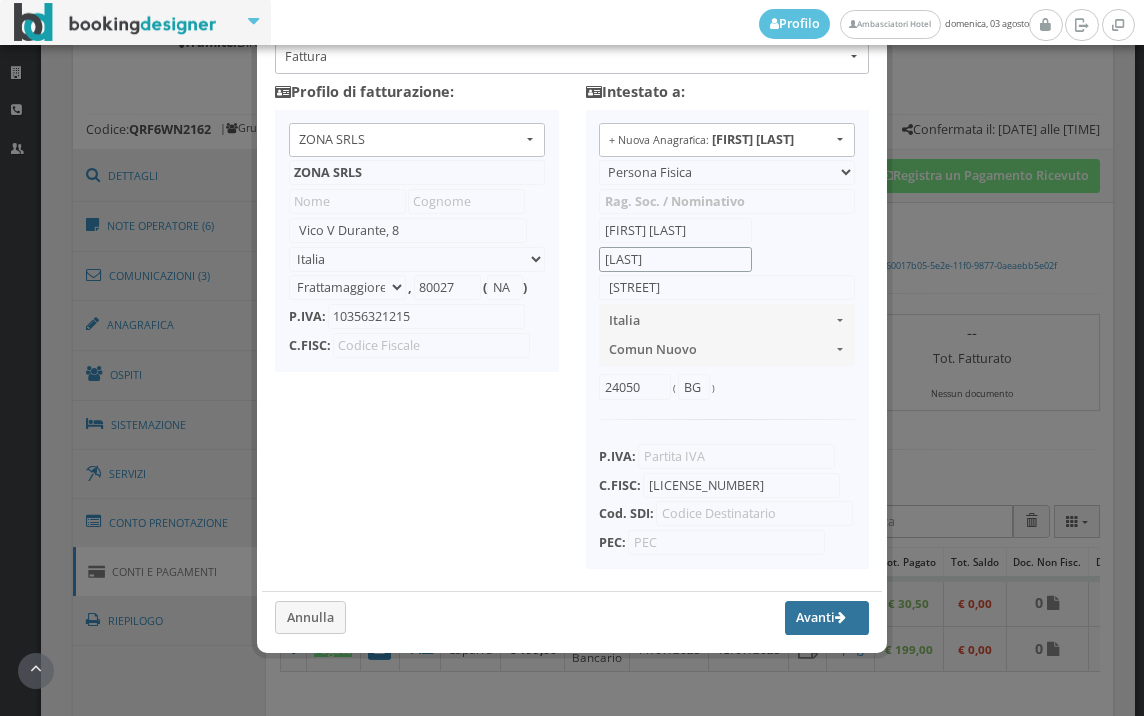 type on "PAGANI" 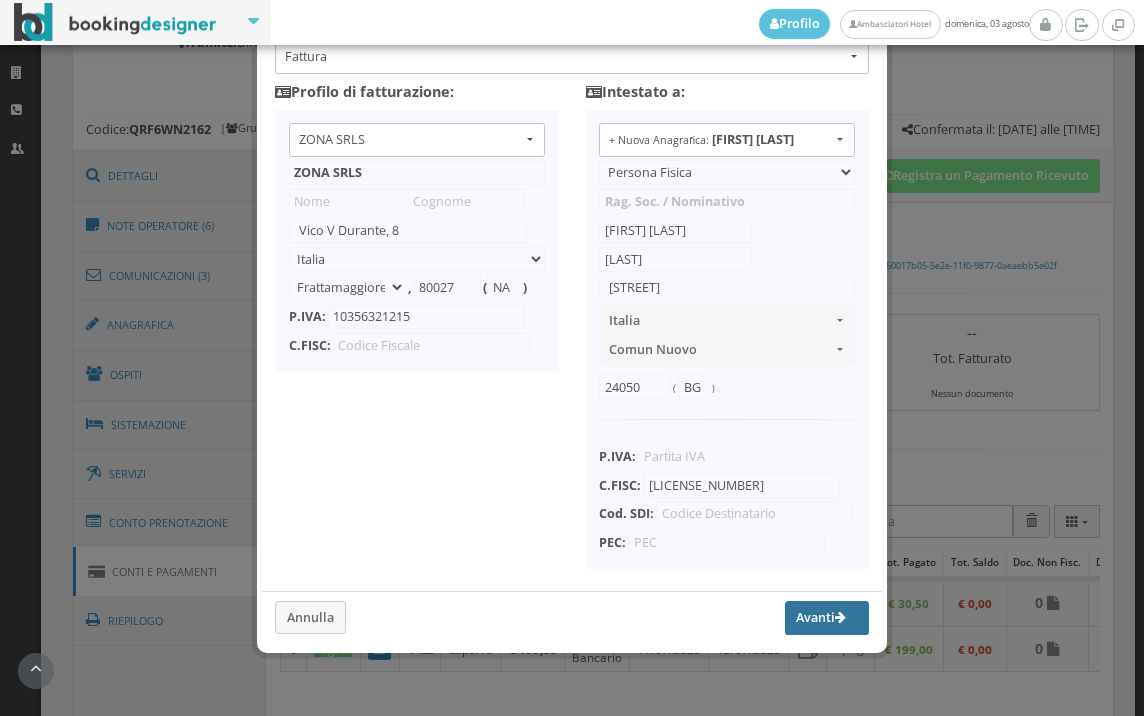 click on "Avanti" at bounding box center (827, 618) 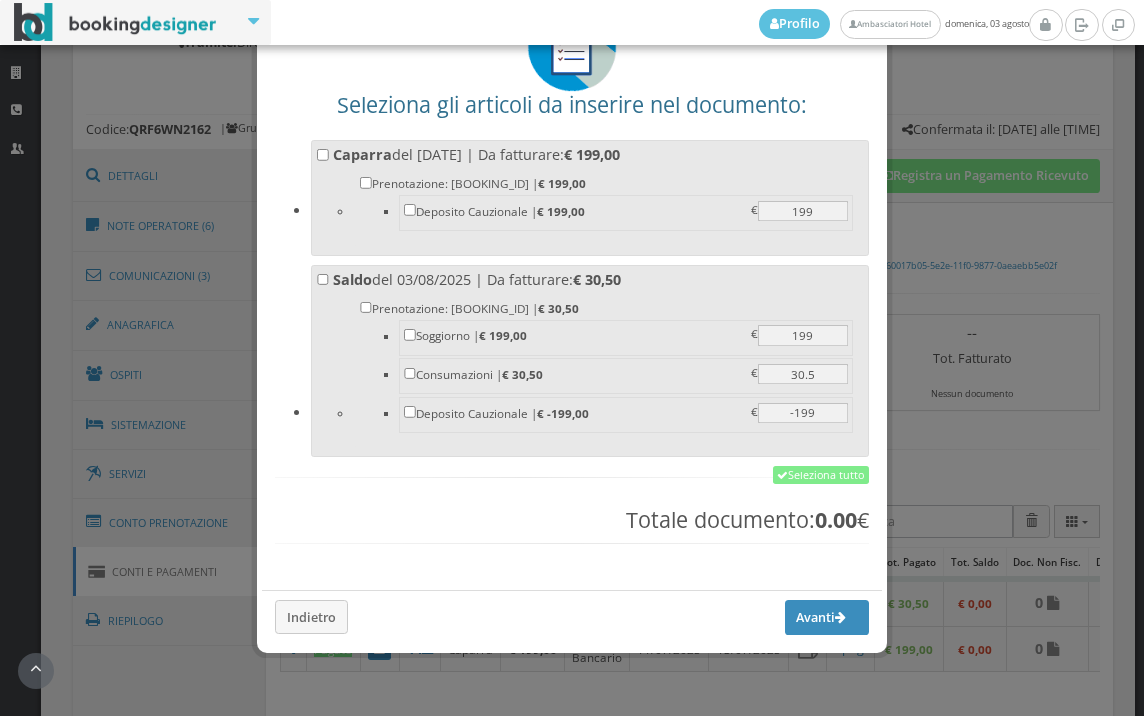 scroll, scrollTop: 156, scrollLeft: 0, axis: vertical 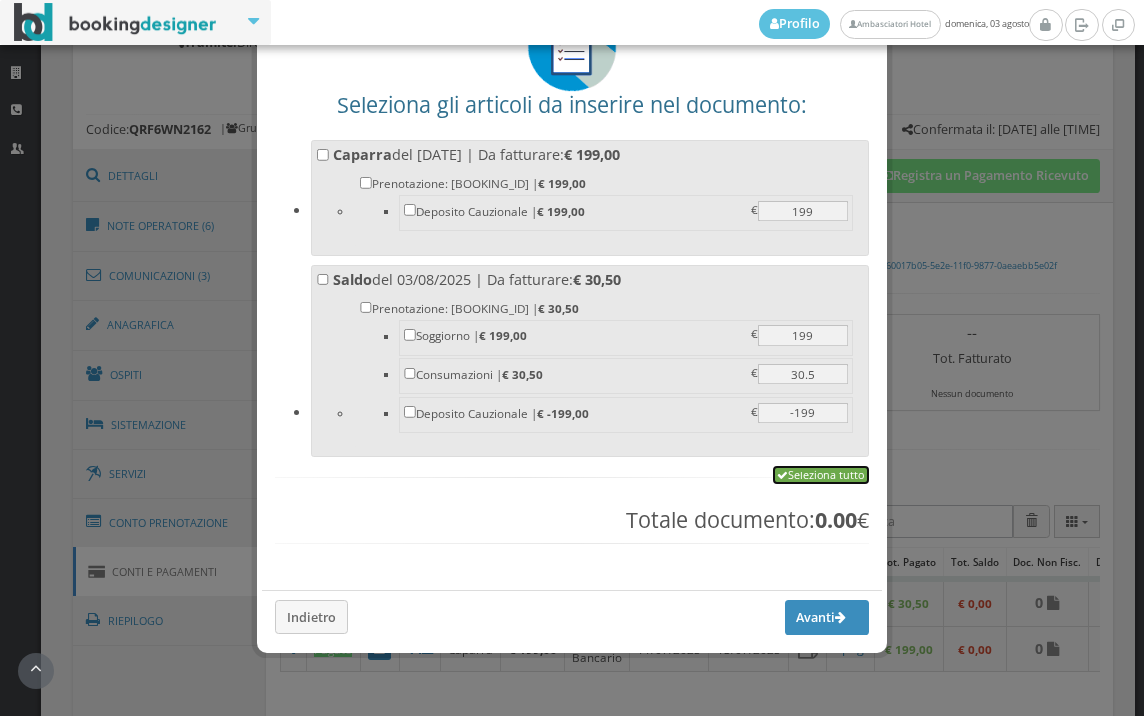 click on "Seleziona tutto" at bounding box center (821, 475) 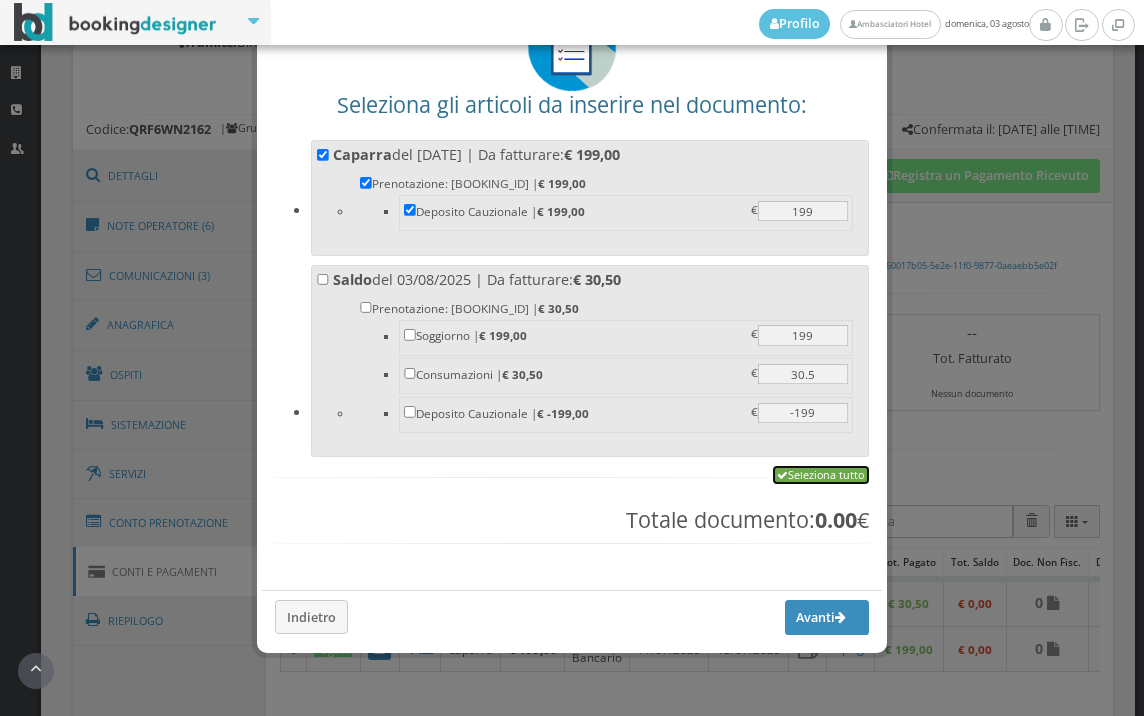 checkbox on "true" 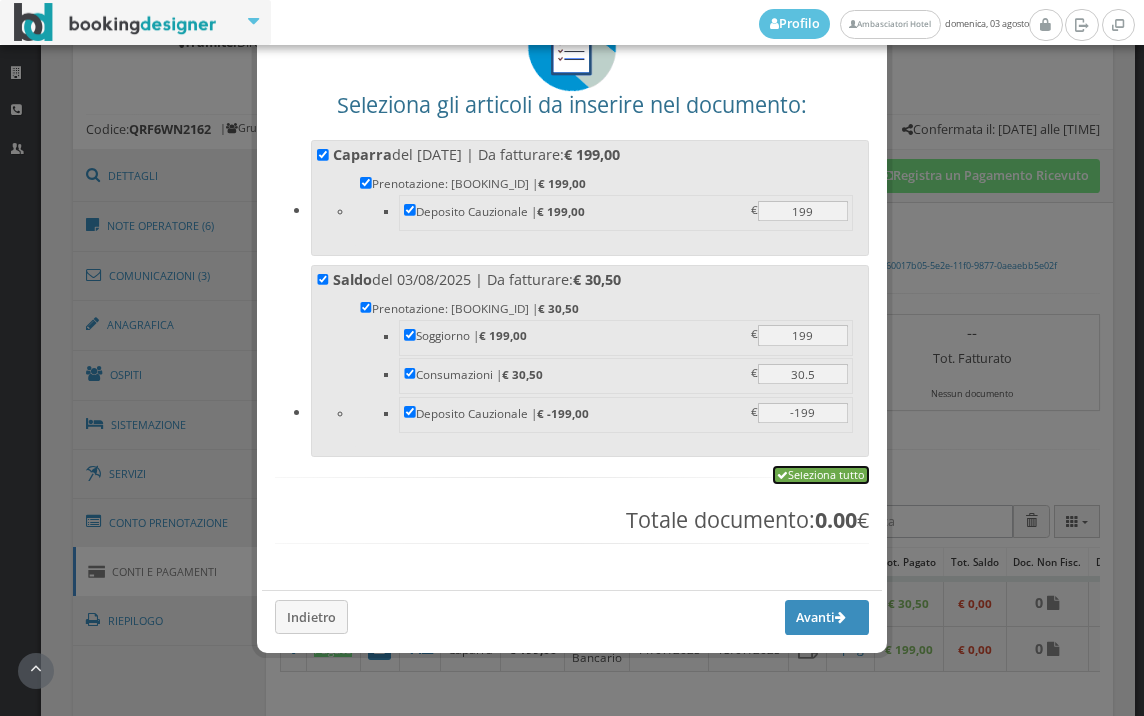 checkbox on "true" 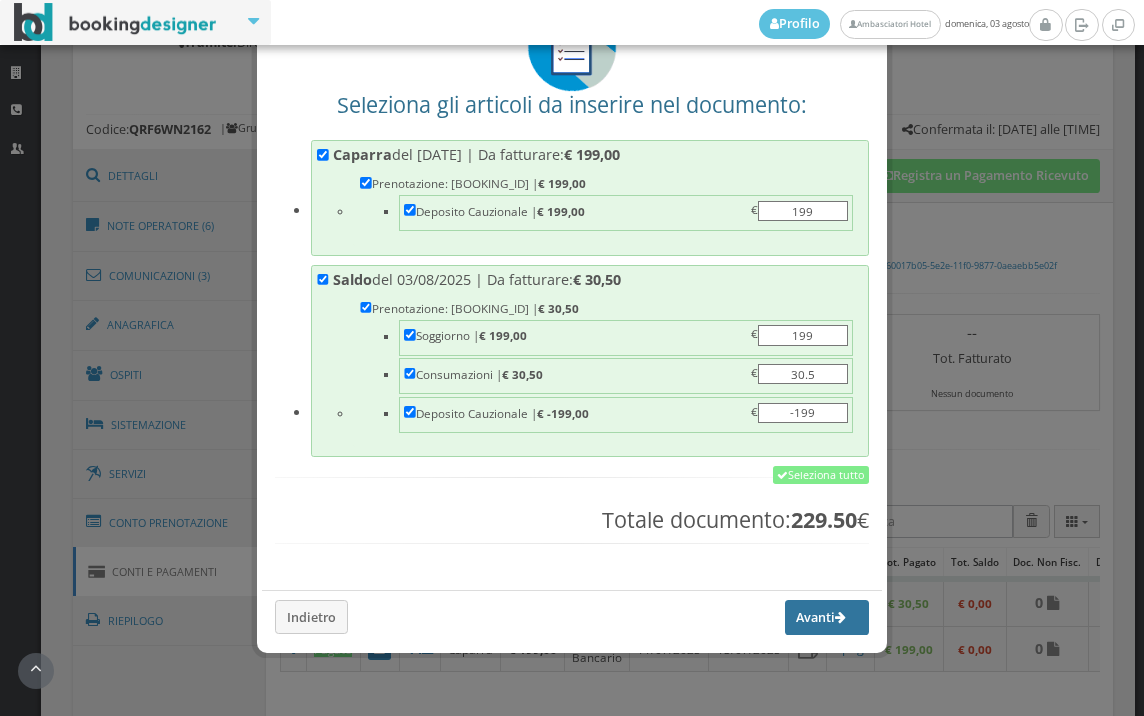 click on "Avanti" at bounding box center [827, 617] 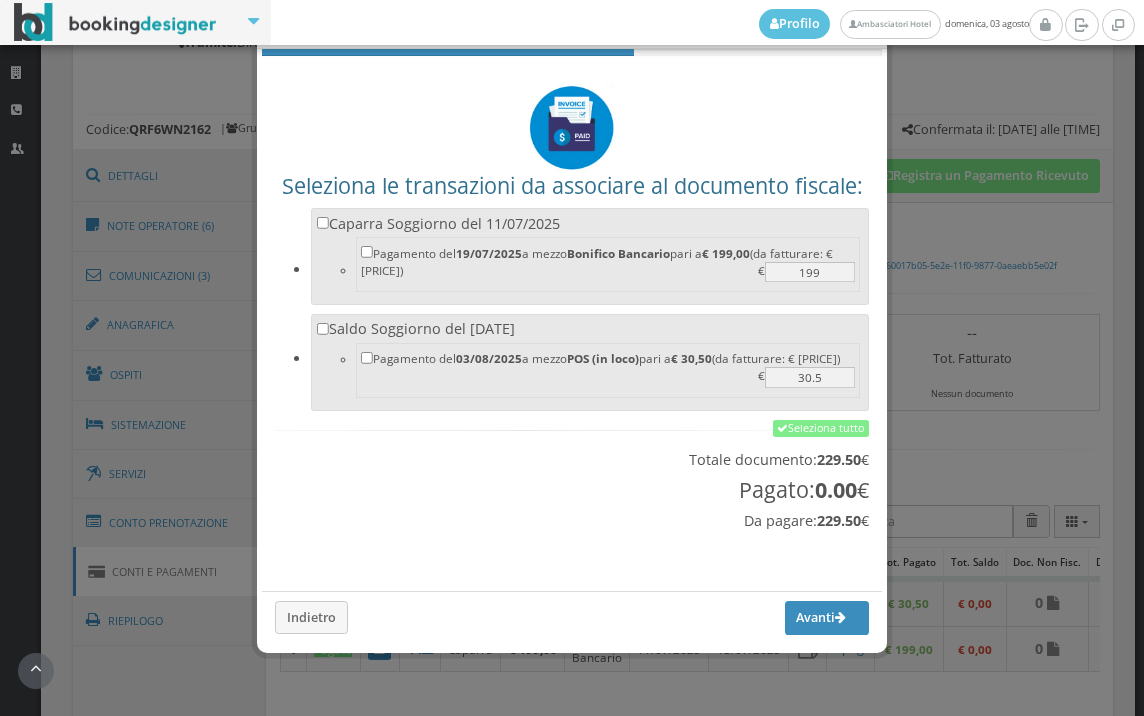 scroll, scrollTop: 66, scrollLeft: 0, axis: vertical 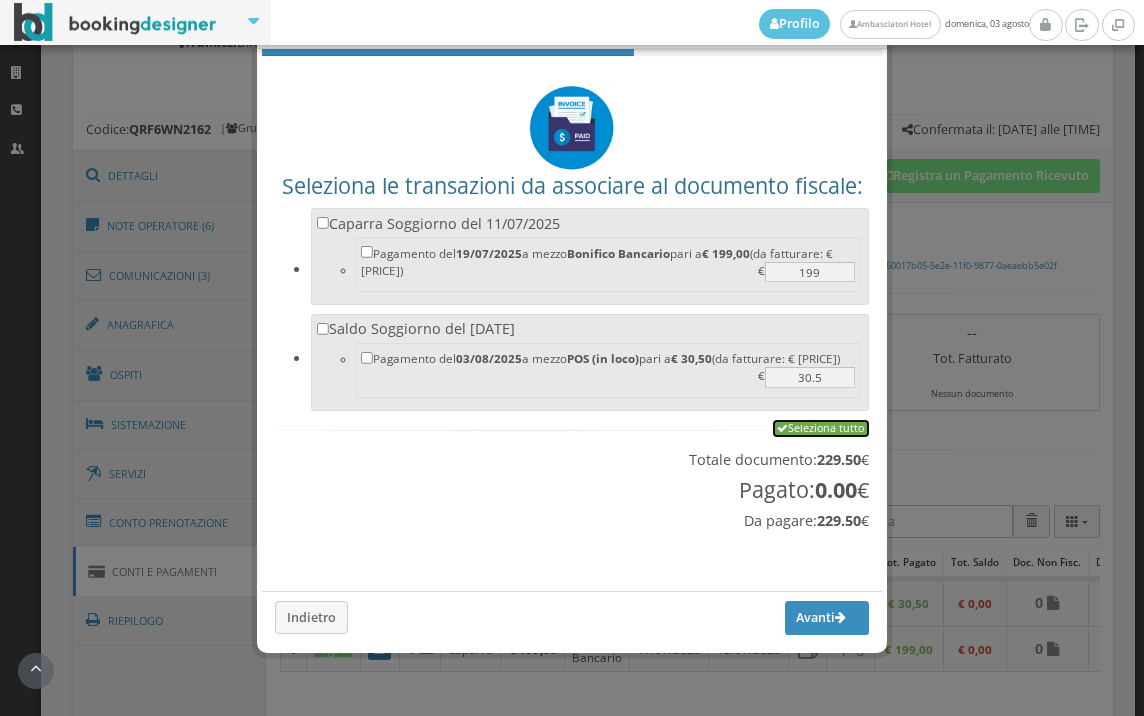 click on "Seleziona tutto" at bounding box center [821, 429] 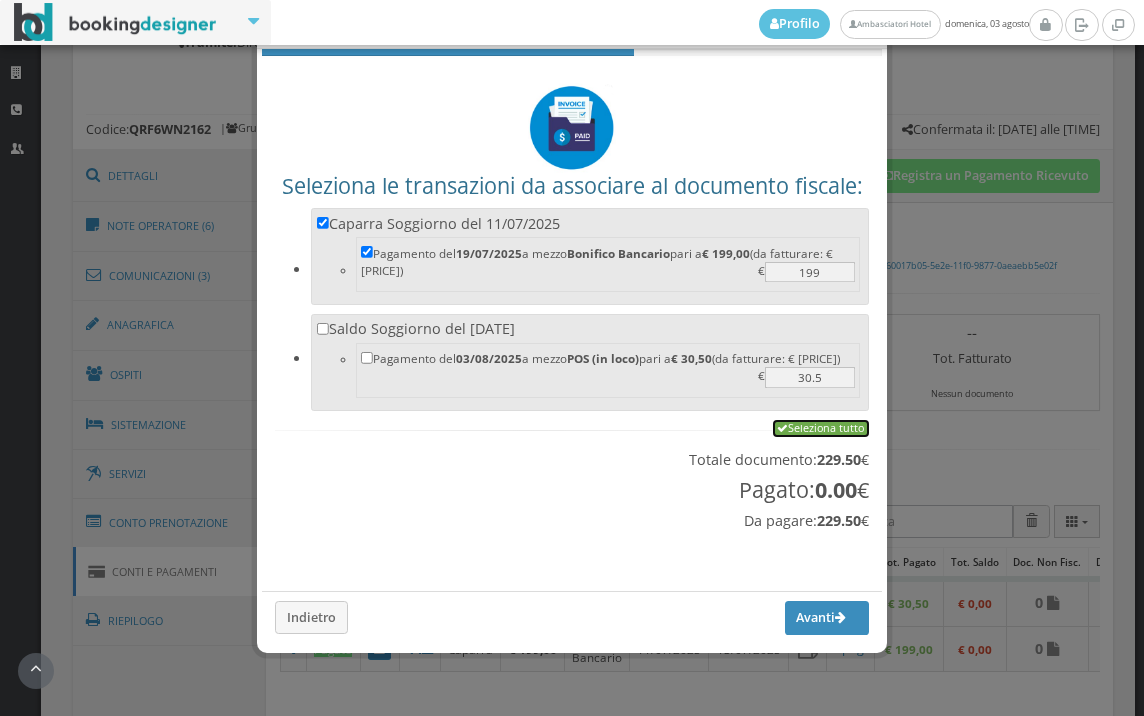 checkbox on "true" 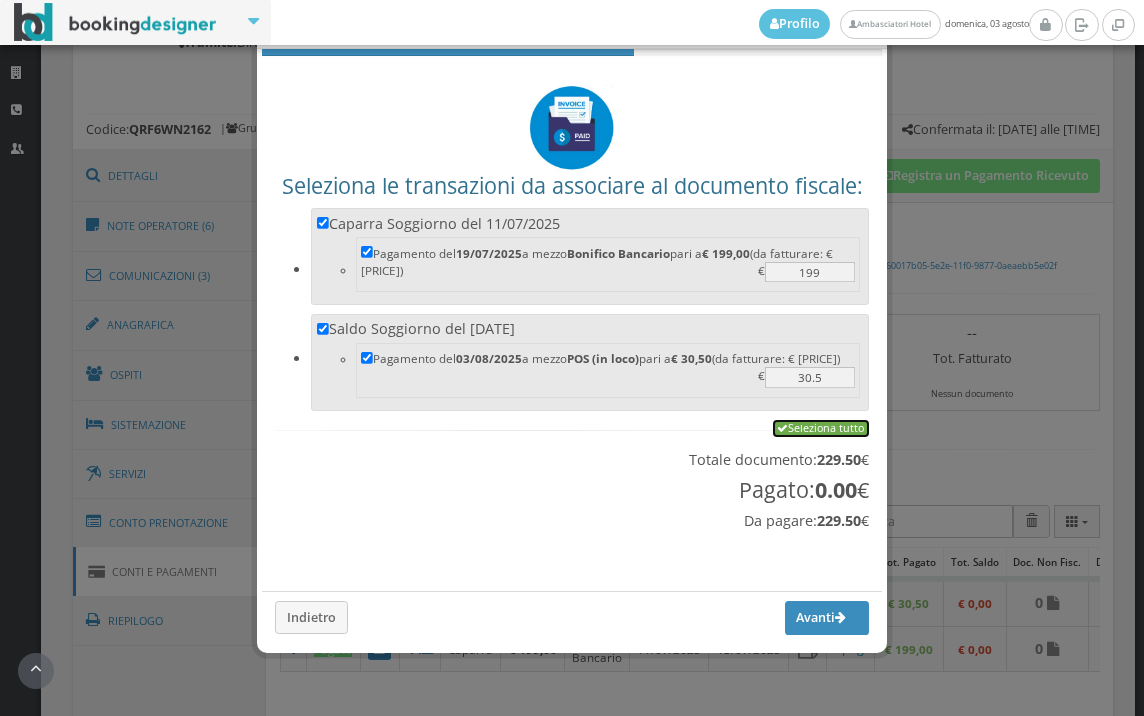 checkbox on "true" 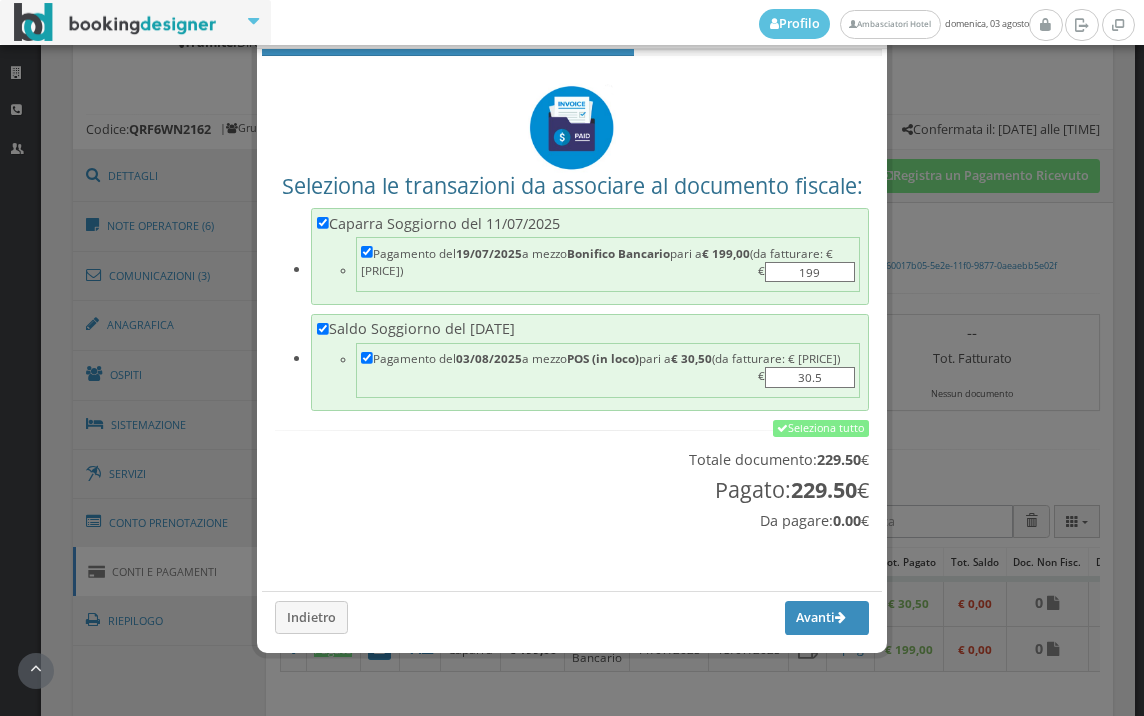 click on "Annulla ×
Nuovo Documento
Tipo di documento:
Fattura   Fattura Acconto/Anticipo su fattura Nota di credito Nota di debito Fattura semplificata Nota di credito semplificata Proforma Scontrino Elettronico Integrazione fattura reverse charge interno Integrazione/autofattura per acquisto servizi dall'estero Autofattura per regolarizzazione e integrazione delle fatture (ex art.6 c.8 d.lgs. 471/97  o  art.46 c.5 D.L. 331/93) Fattura differita di cui all'art. 21, comma 4, lett. a) Proforma - per fatturazione esterna Ricevuta Preconto
Fattura Acconto/Anticipo su fattura Nota di credito Nota di debito Fattura semplificata Nota di credito semplificata Proforma Scontrino Elettronico Integrazione fattura reverse charge interno Integrazione/autofattura per acquisto servizi dall'estero Fattura differita di cui all'art. 21, comma 4, lett. a) Proforma - per fatturazione esterna Ricevuta ," at bounding box center (572, 358) 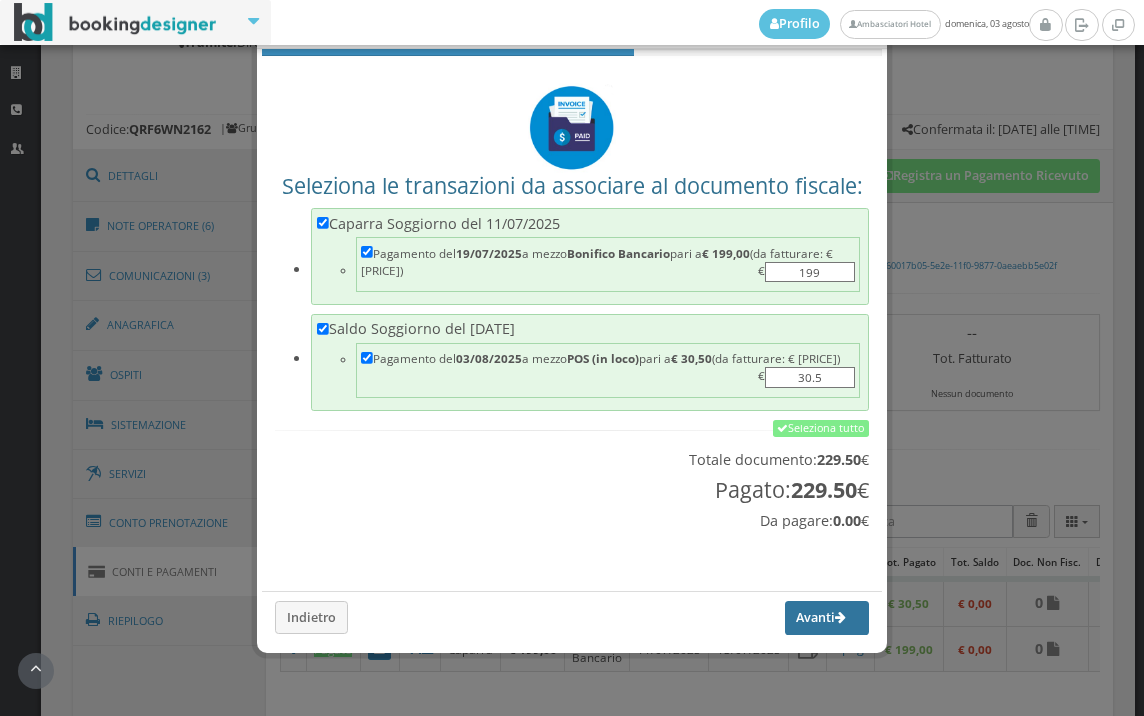 click on "Avanti" at bounding box center (827, 618) 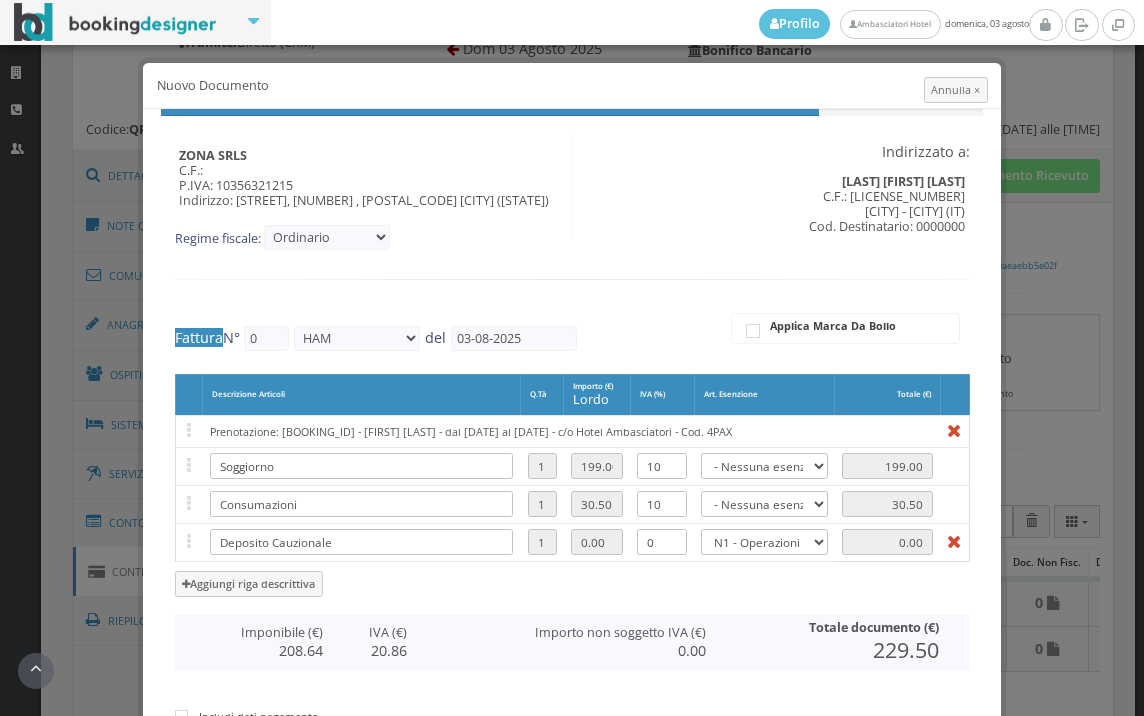 type on "403" 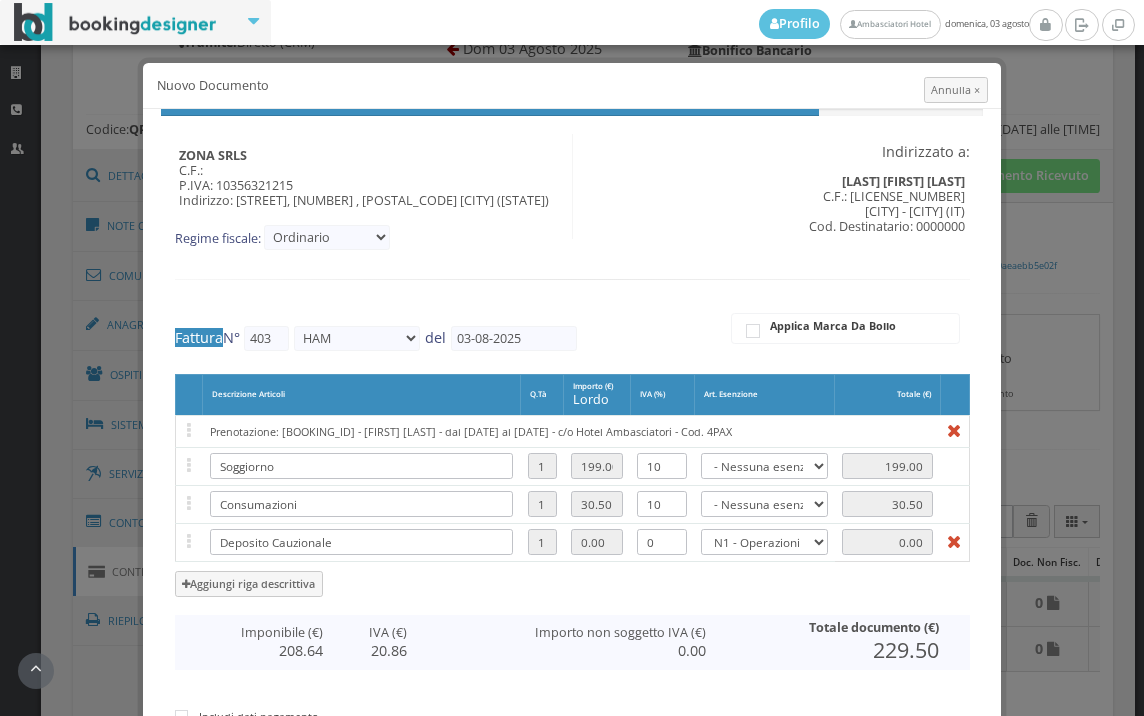 click on "Genera Documento" at bounding box center [894, 975] 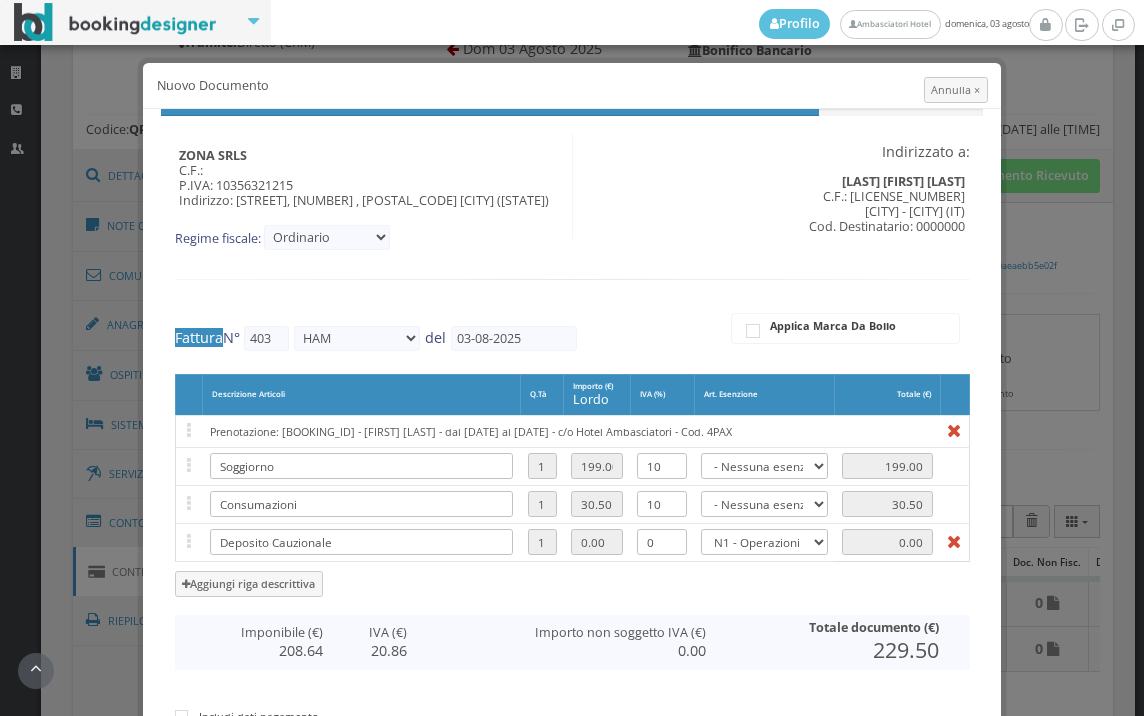 scroll, scrollTop: 333, scrollLeft: 0, axis: vertical 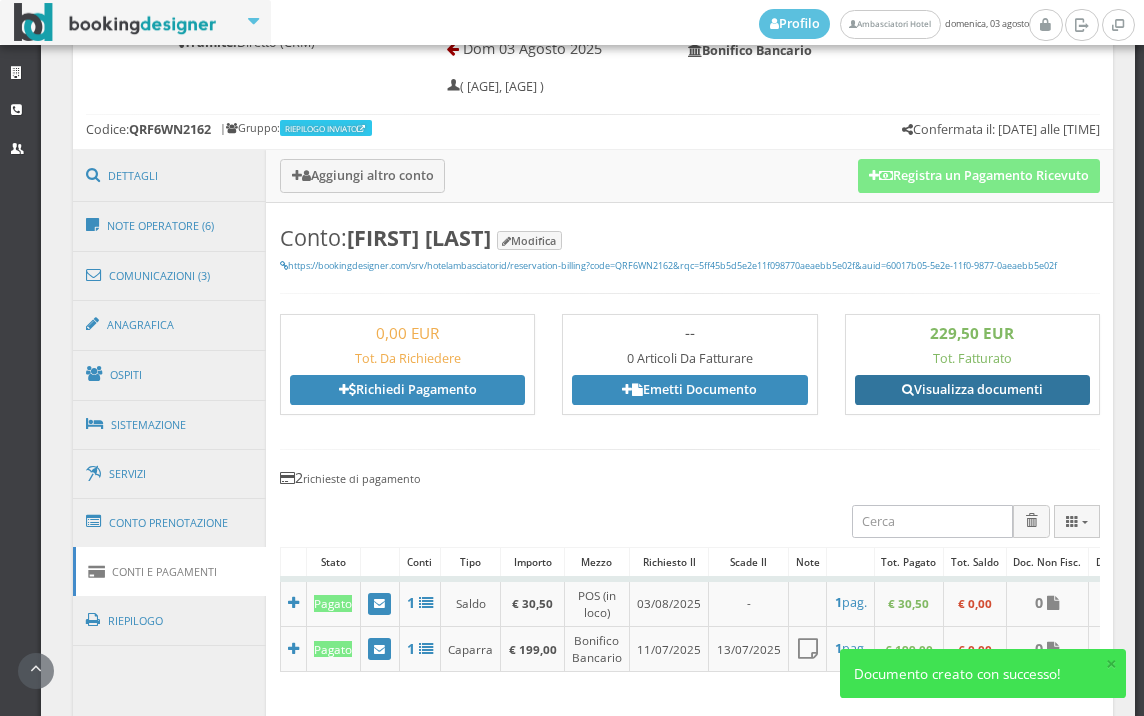 click on "Visualizza documenti" at bounding box center (972, 390) 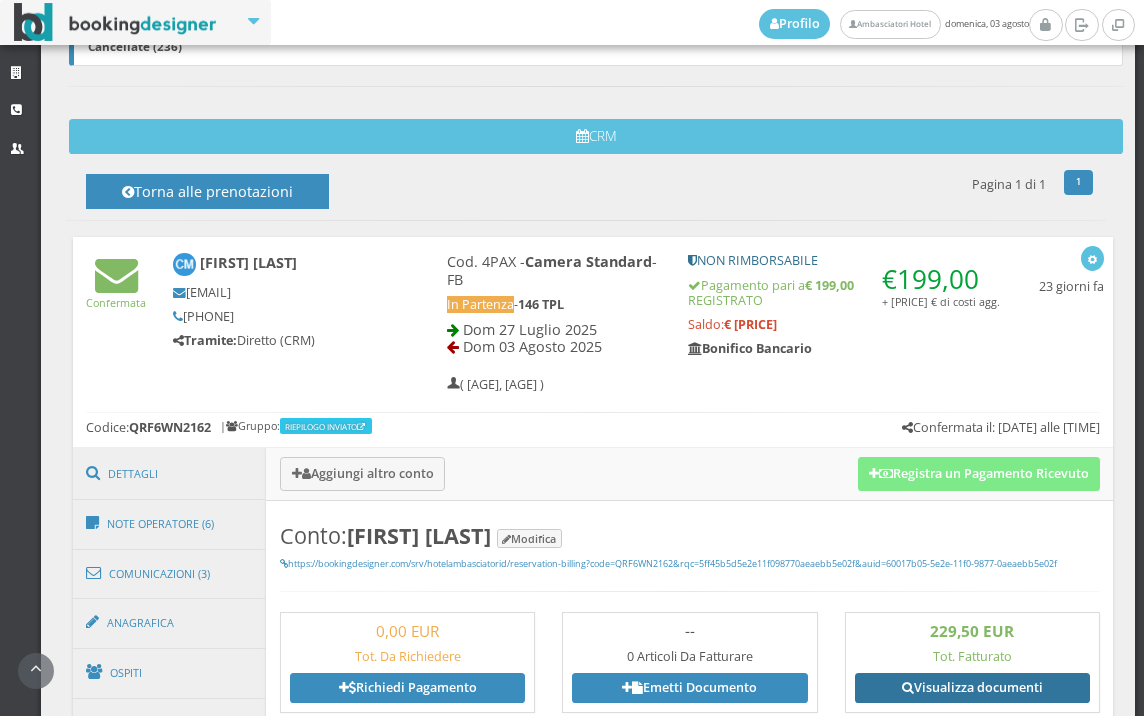 scroll, scrollTop: 666, scrollLeft: 0, axis: vertical 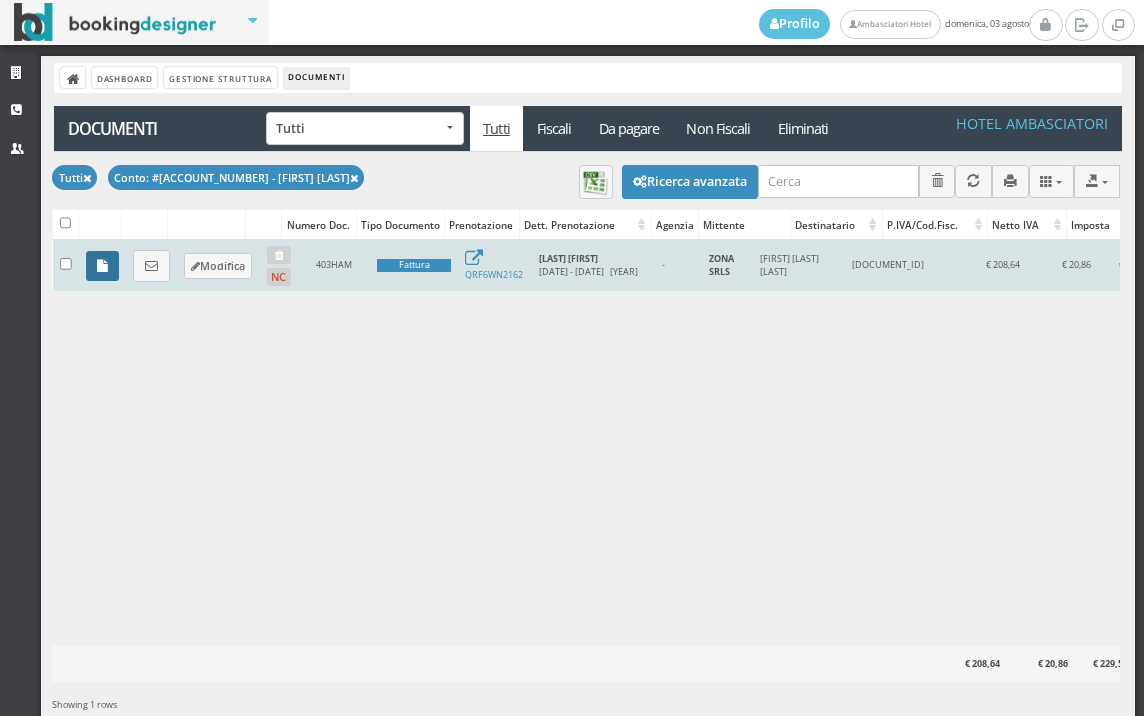 click at bounding box center (102, 266) 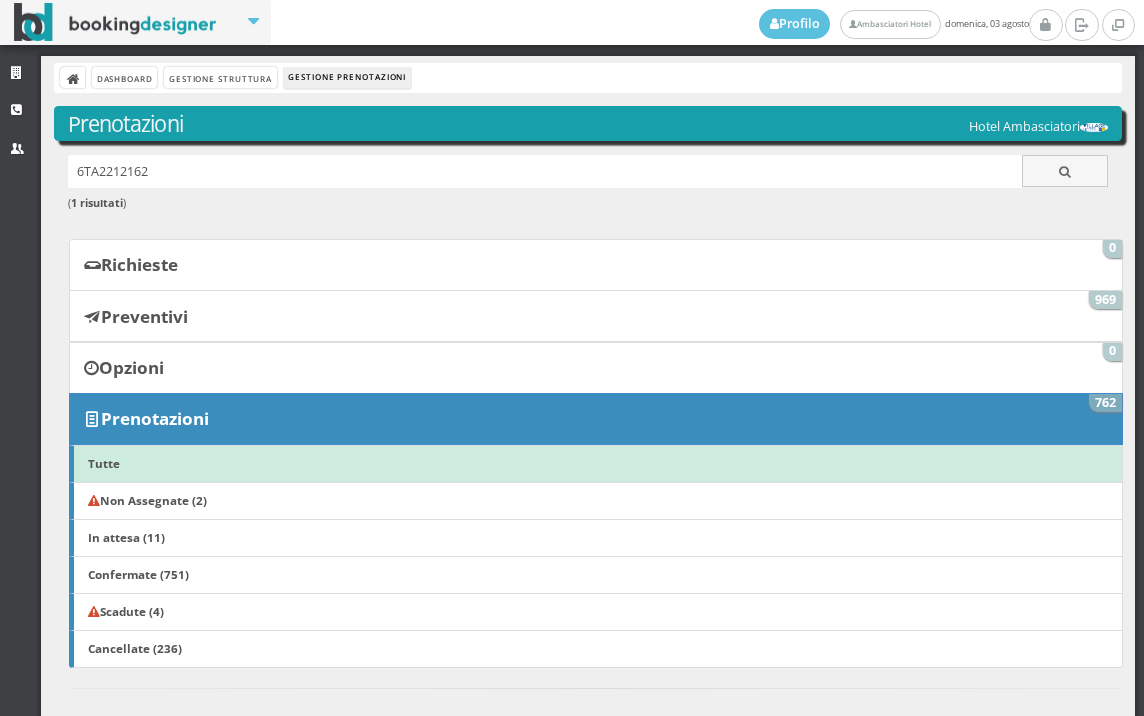scroll, scrollTop: 0, scrollLeft: 0, axis: both 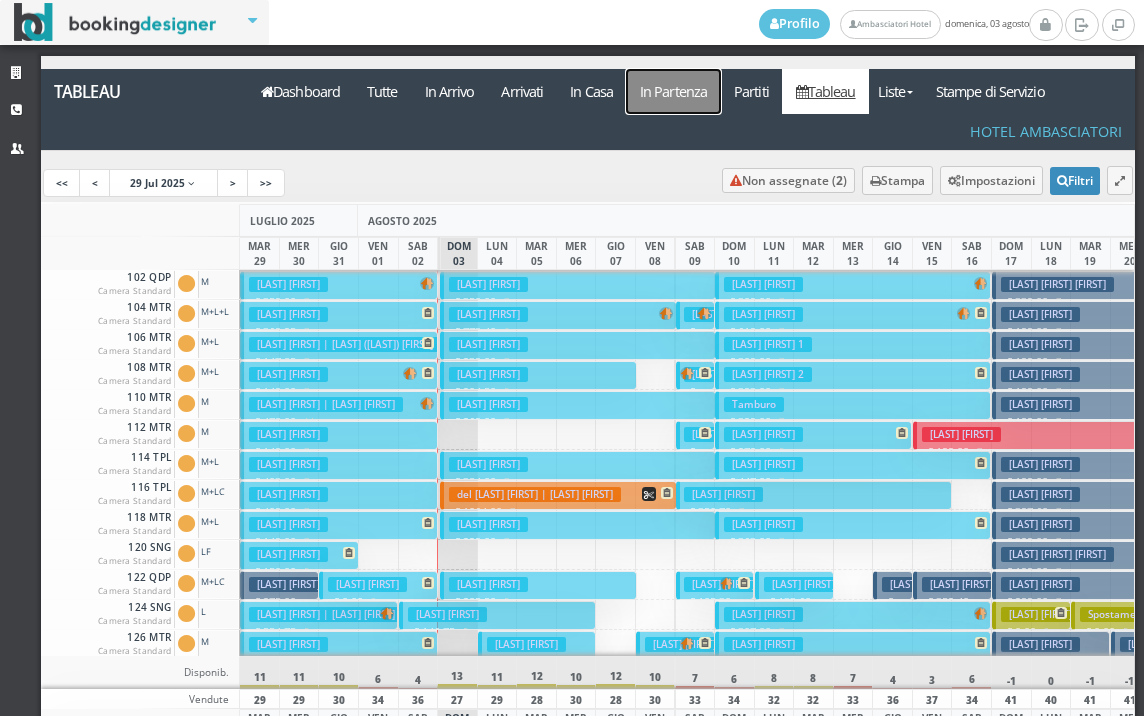 click on "In Partenza" at bounding box center (673, 91) 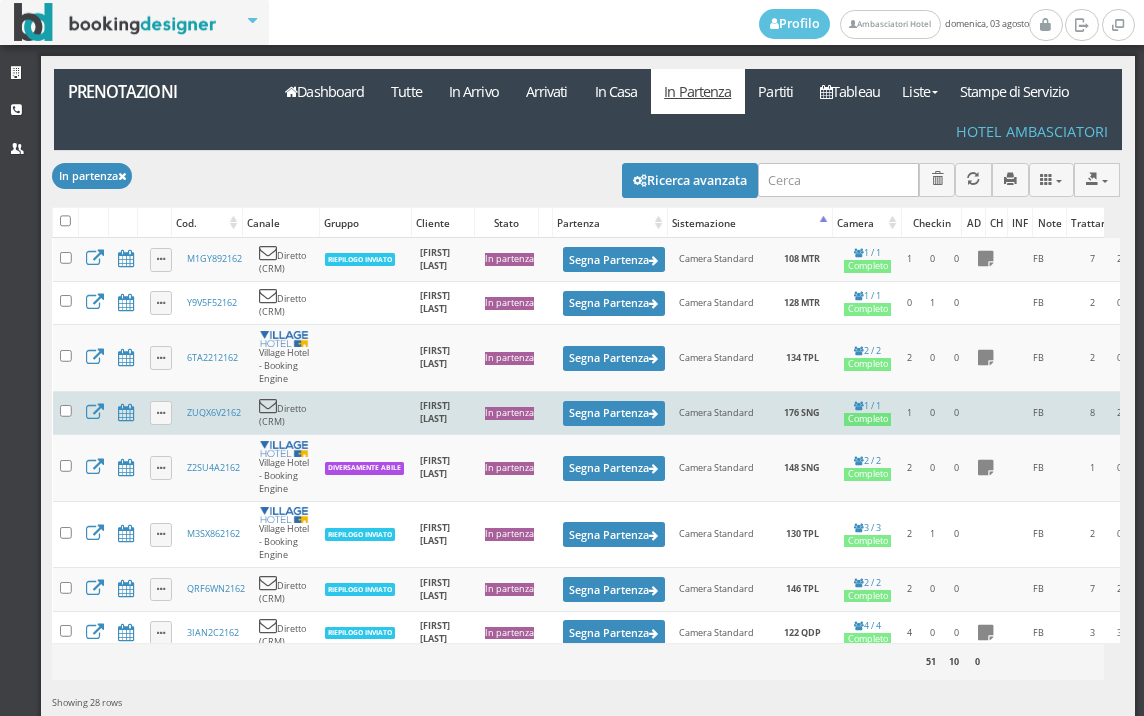 scroll, scrollTop: 0, scrollLeft: 0, axis: both 